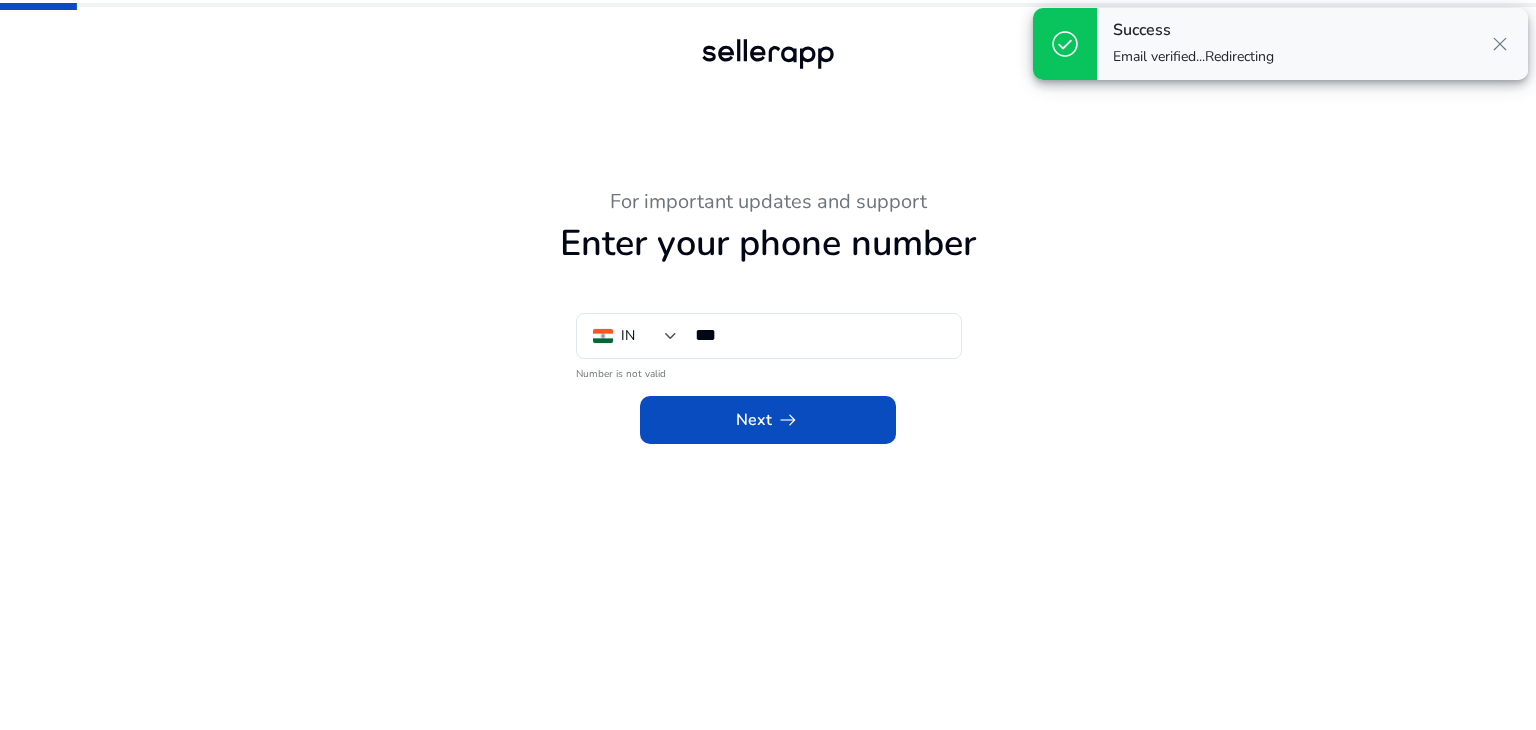 scroll, scrollTop: 0, scrollLeft: 0, axis: both 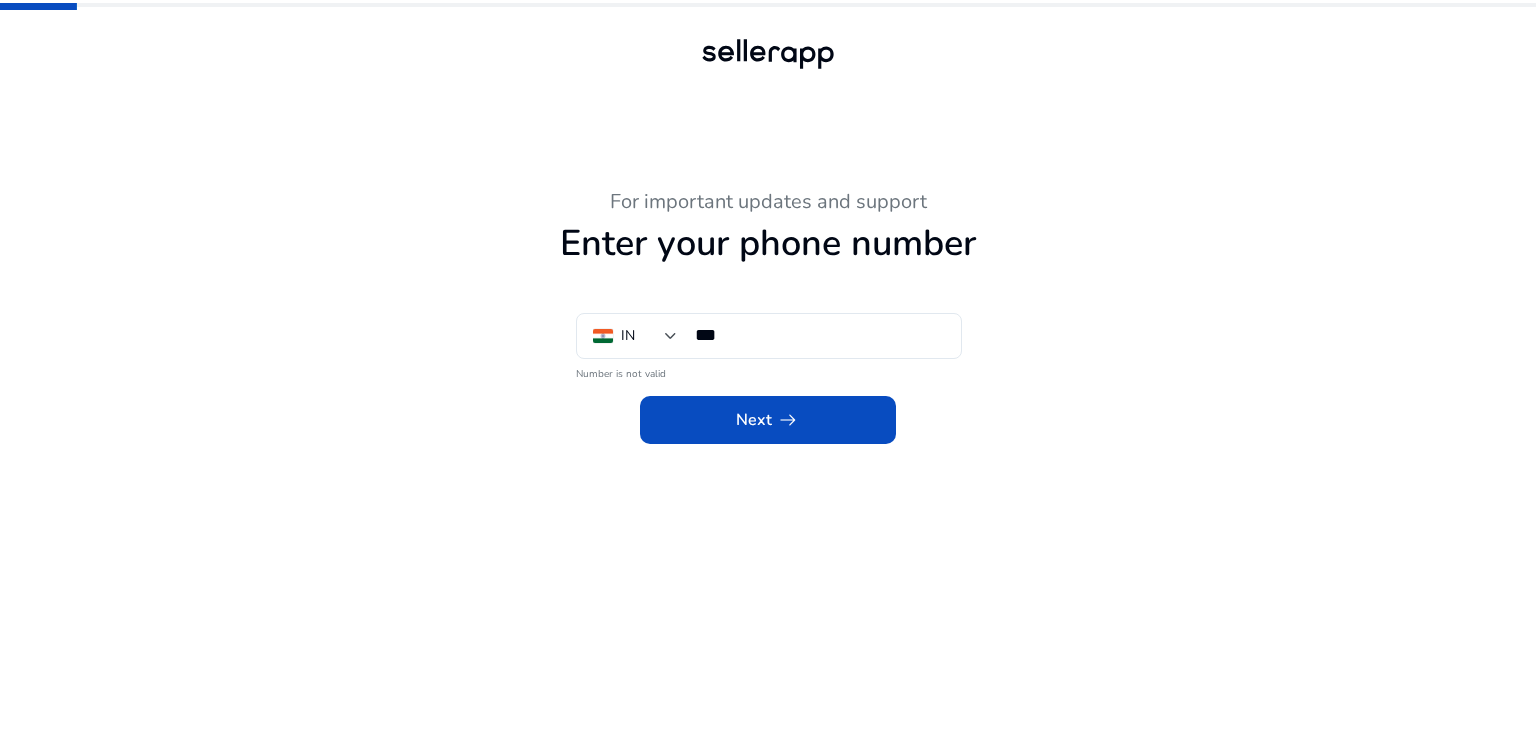 click 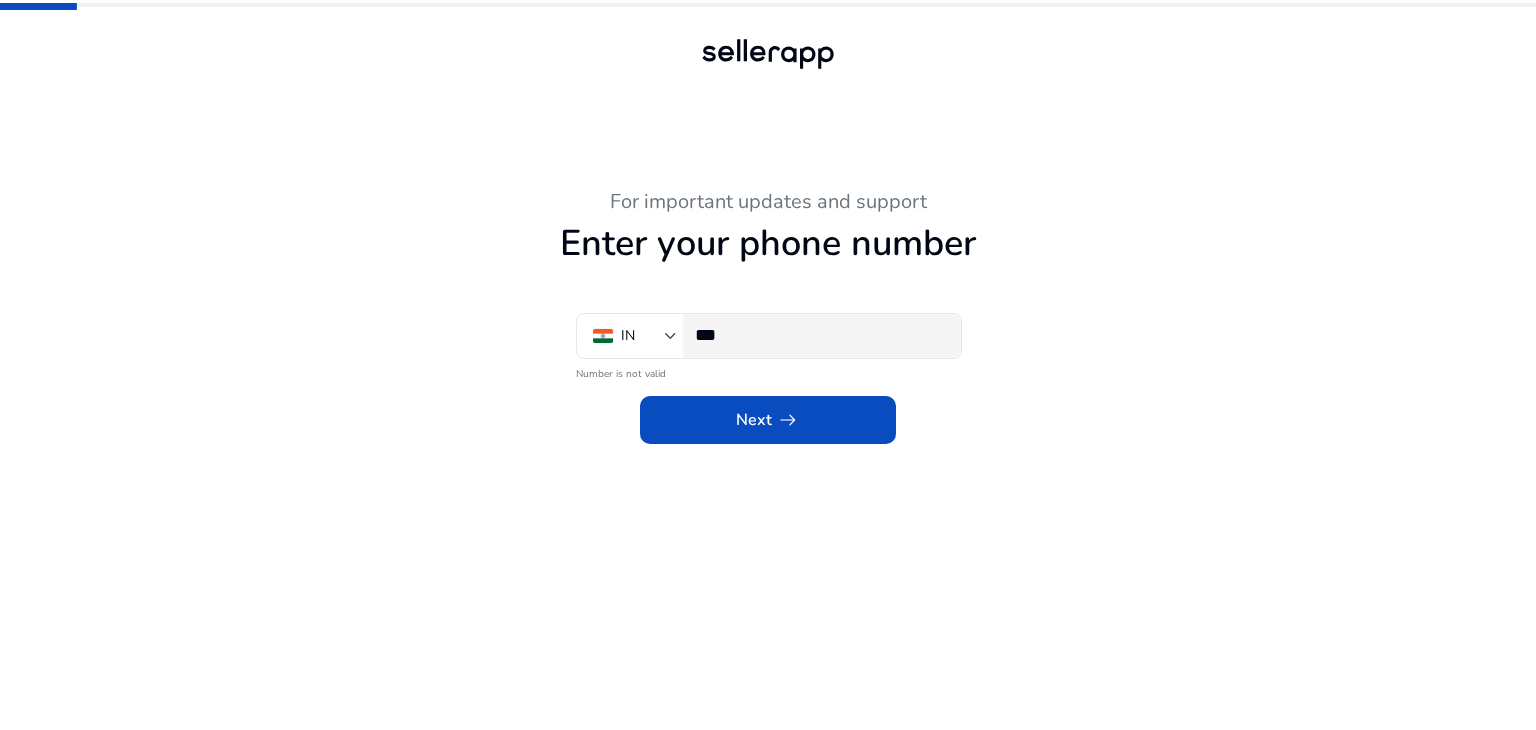 click on "***" 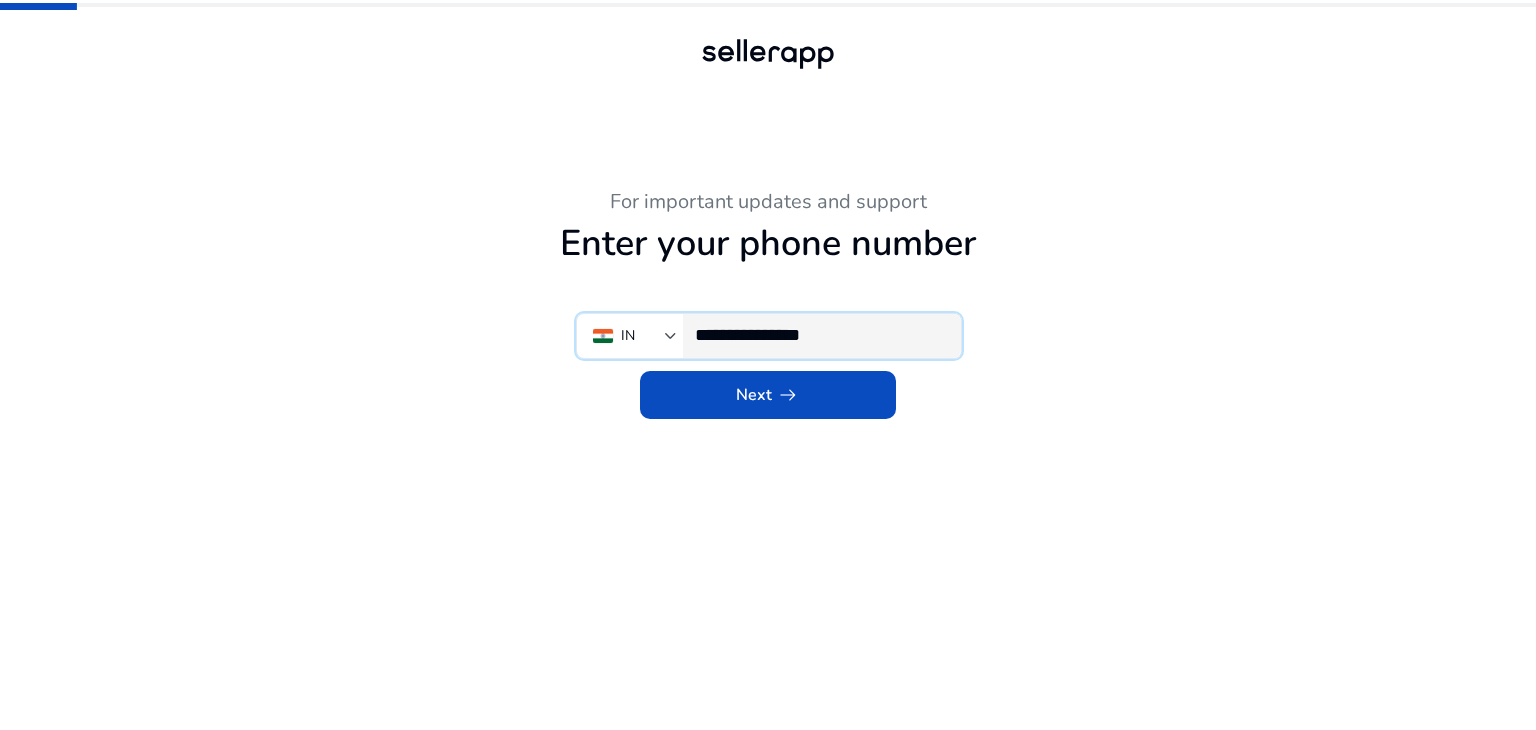 type on "**********" 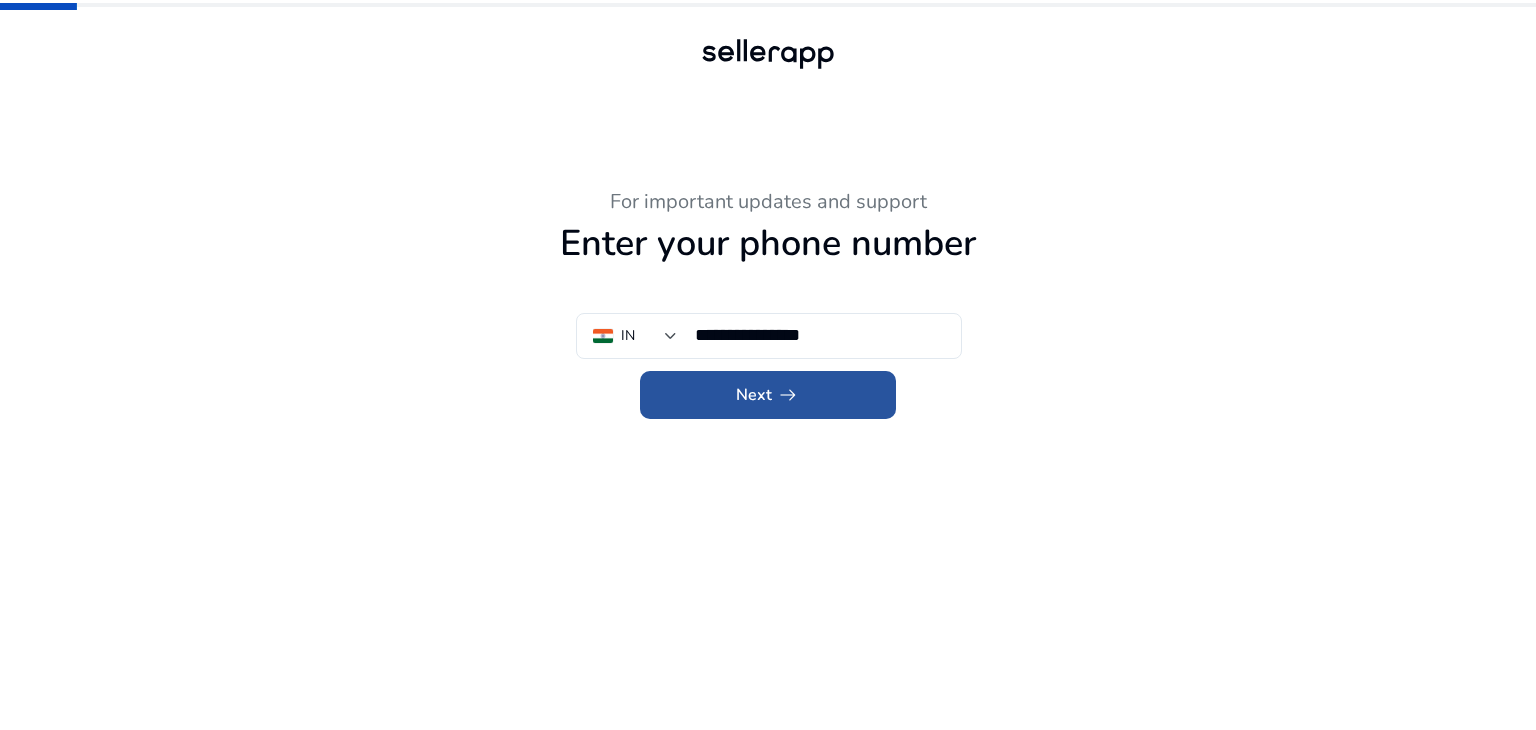 click on "arrow_right_alt" 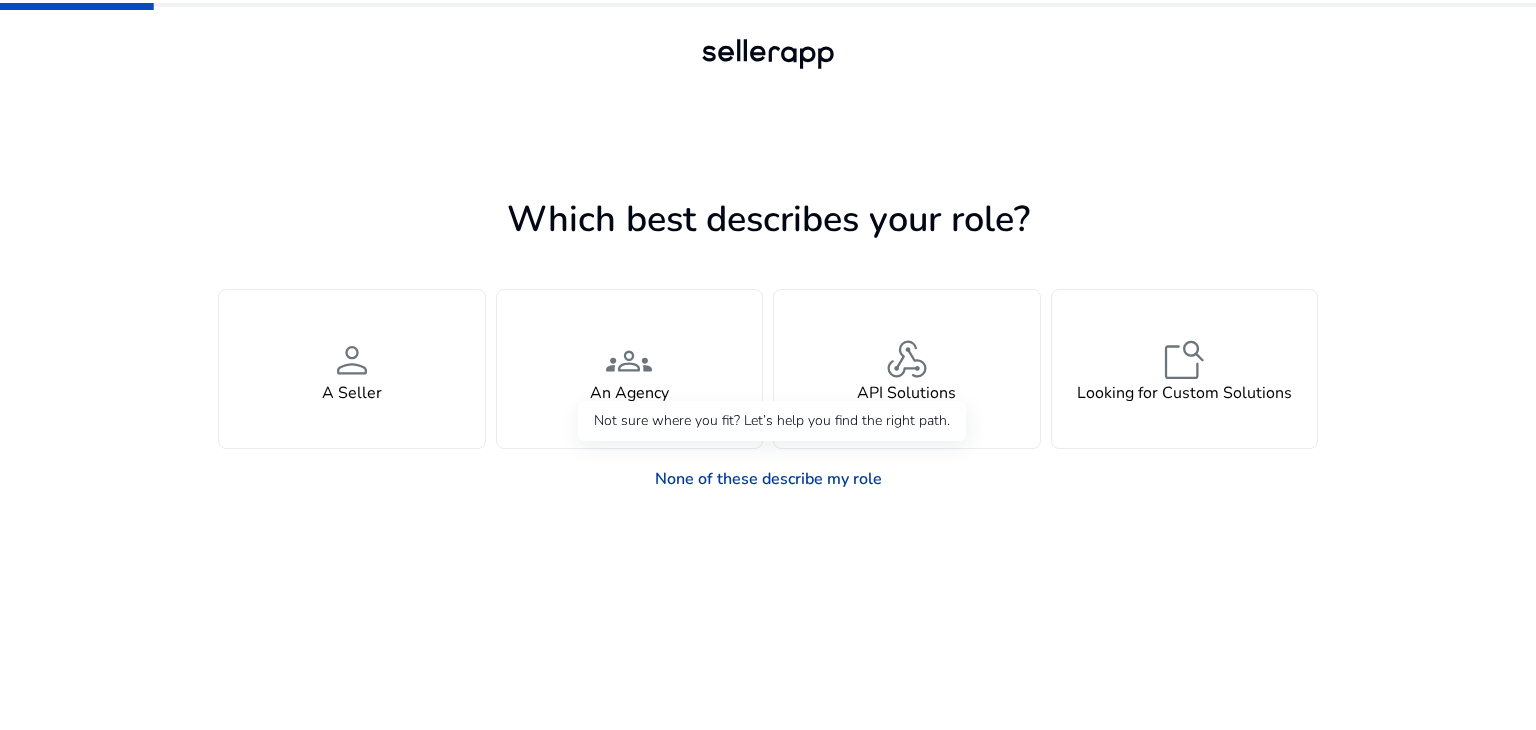 click on "None of these describe my role" 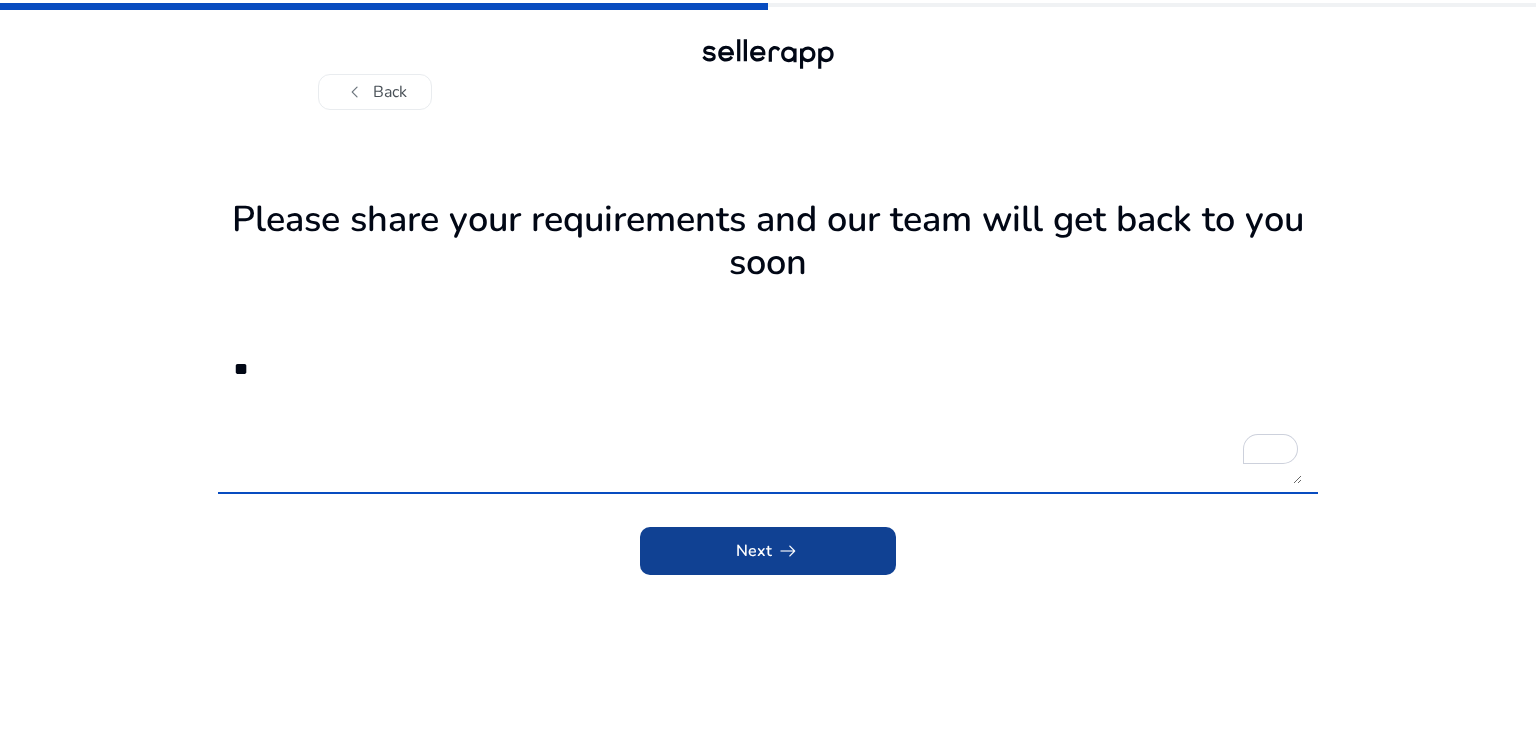 type on "**" 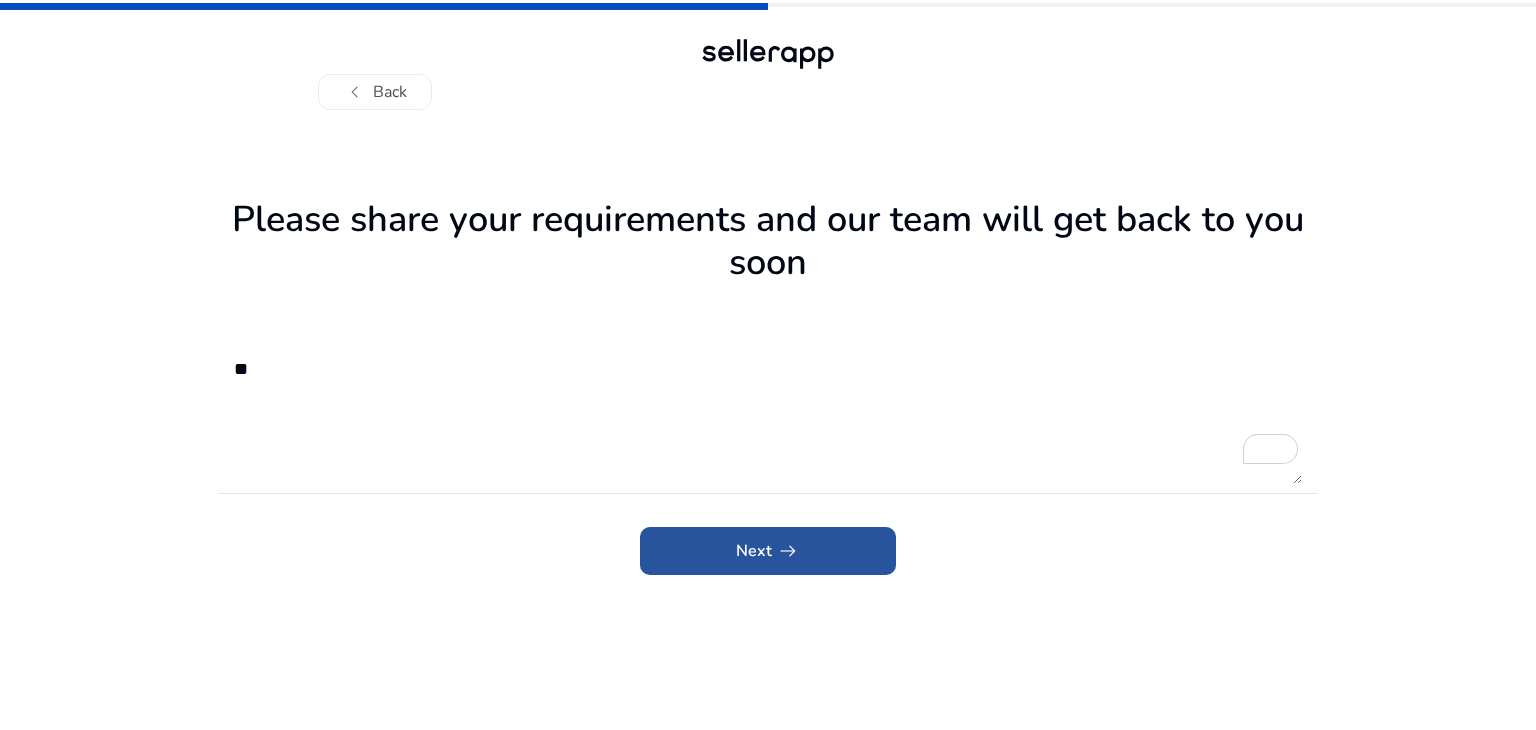 click 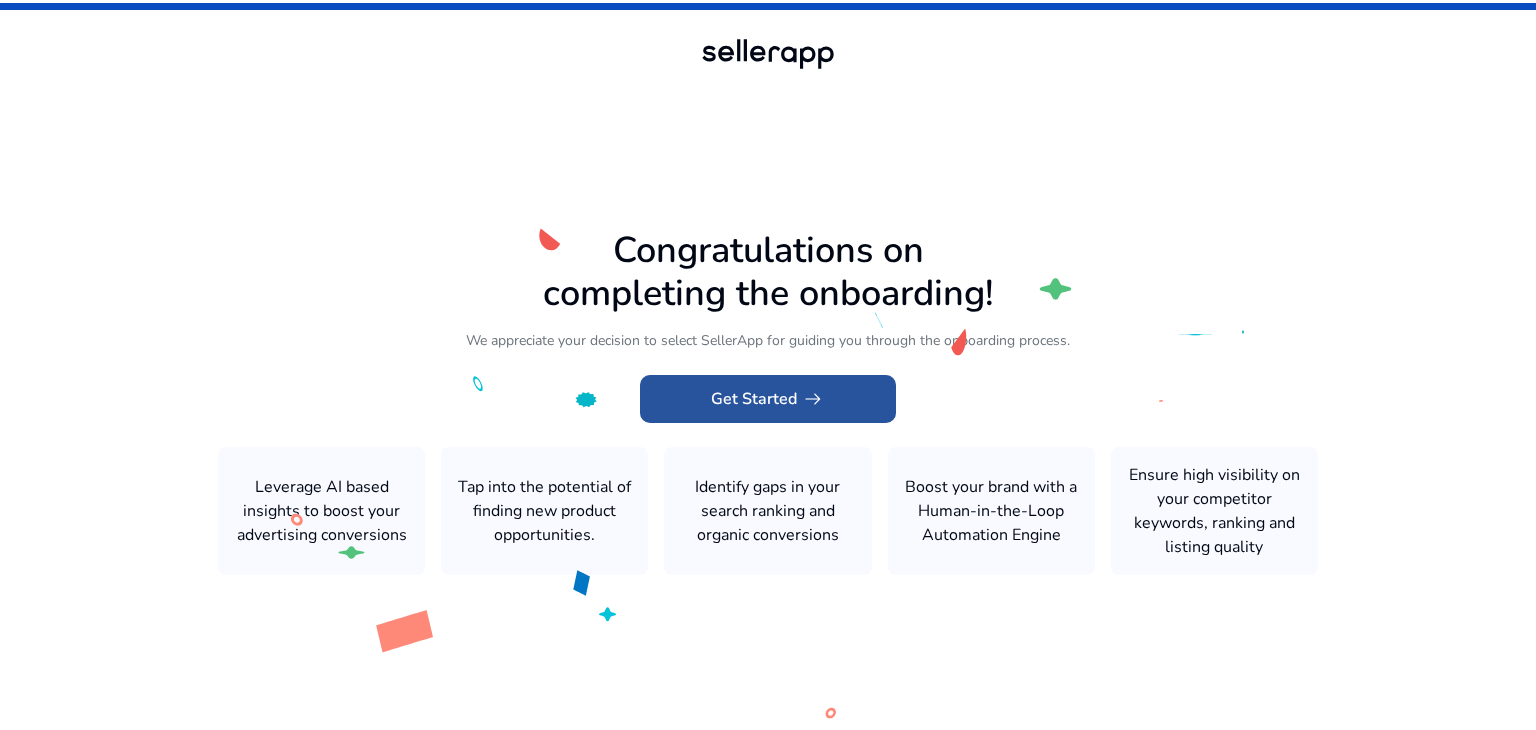 click on "Get Started   arrow_right_alt" 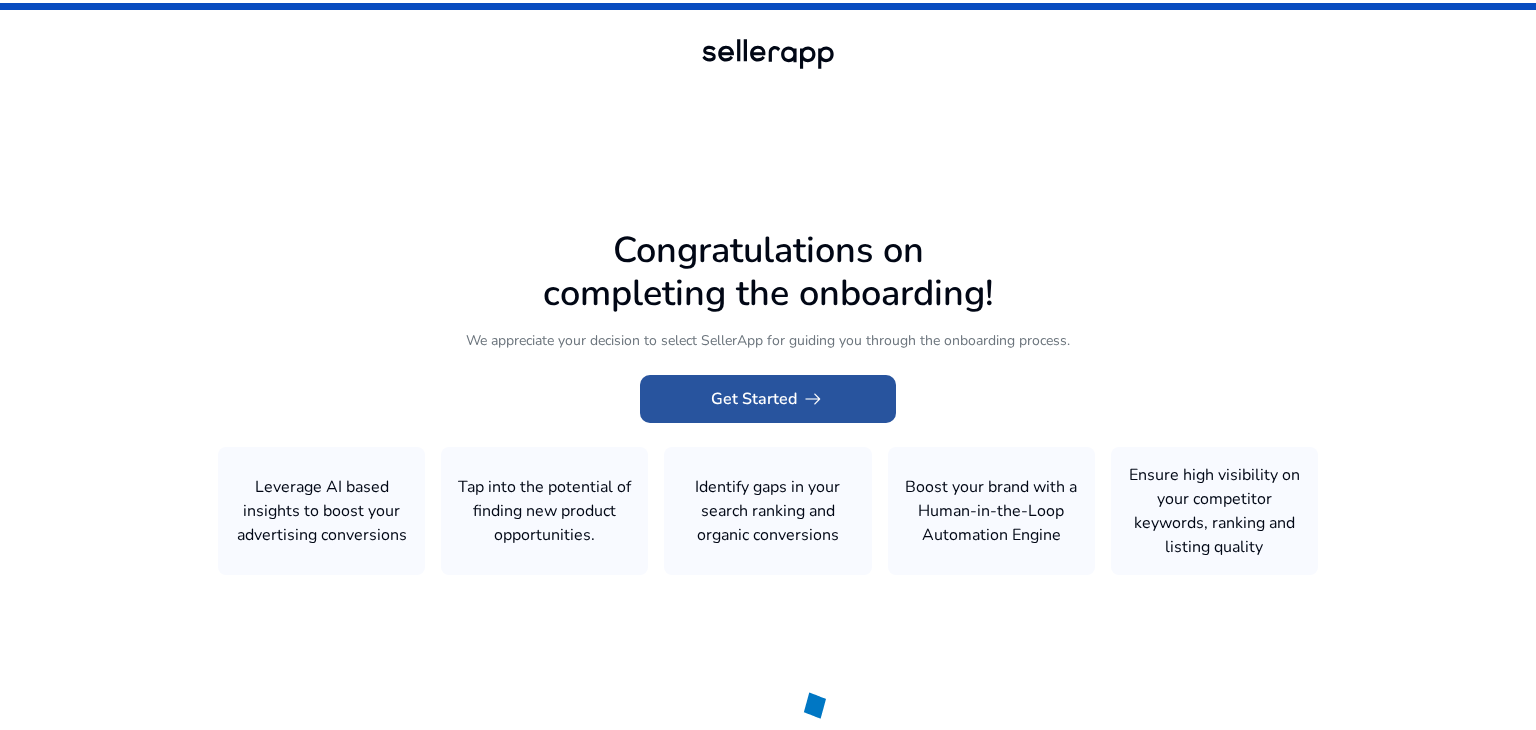 click on "Get Started   arrow_right_alt" 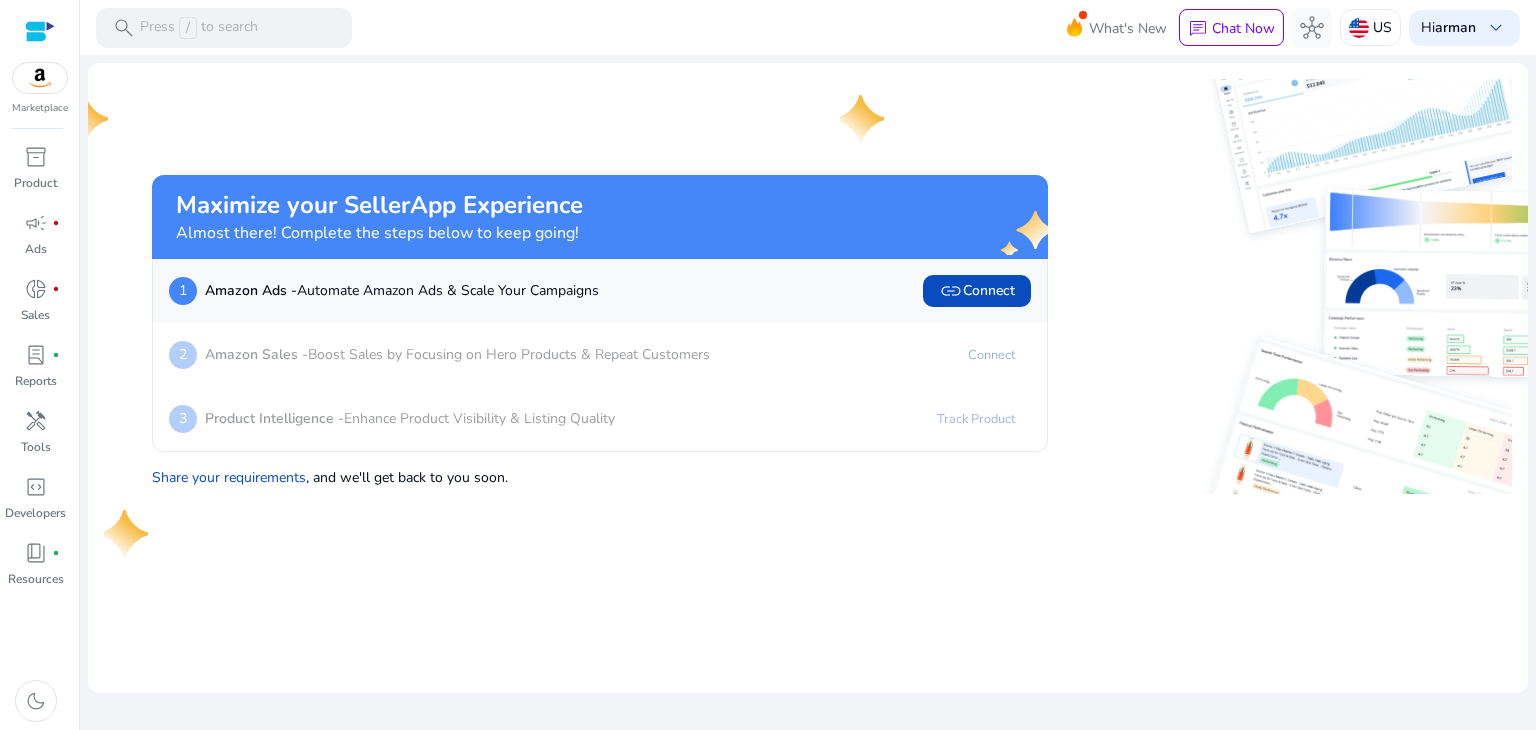click on "Connect" 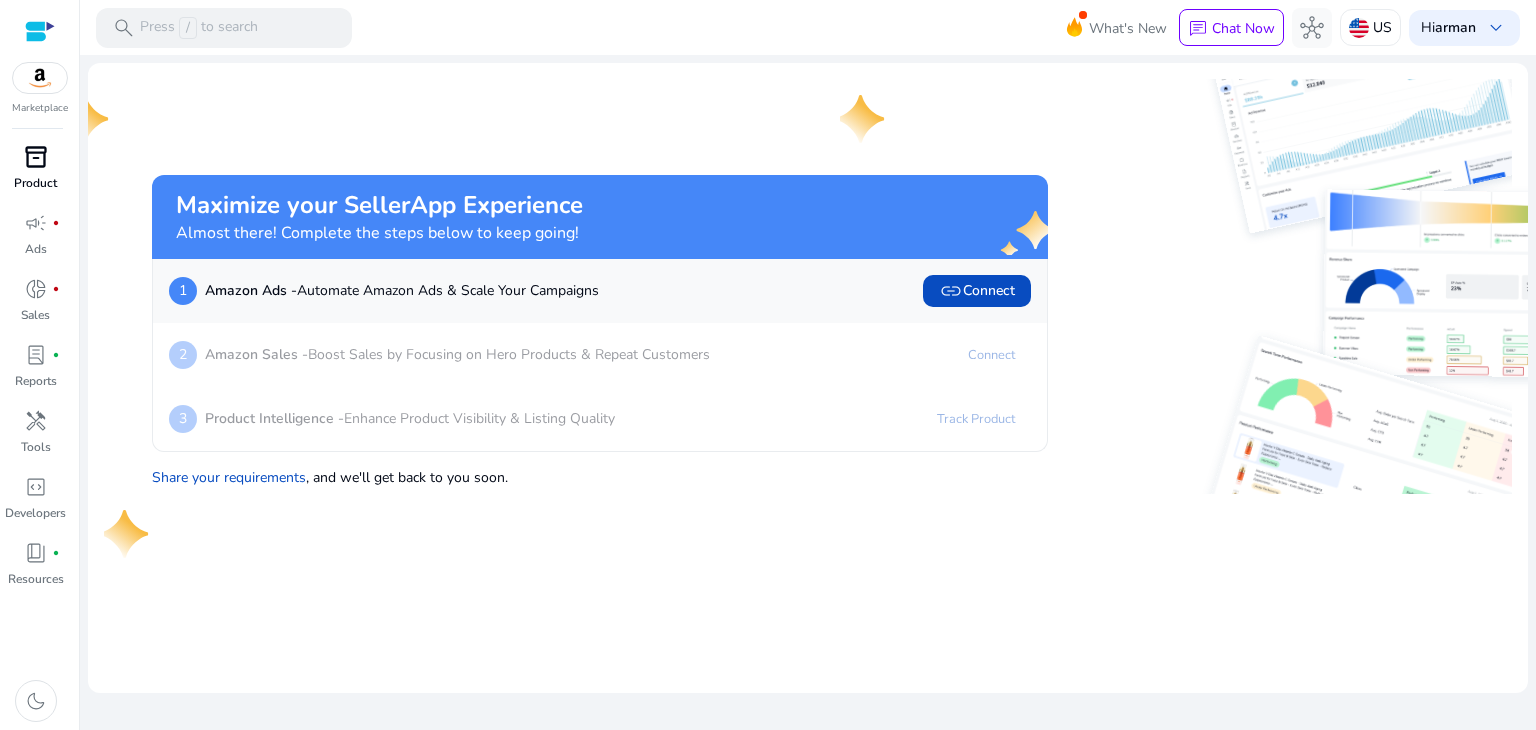 click on "Product" at bounding box center (35, 183) 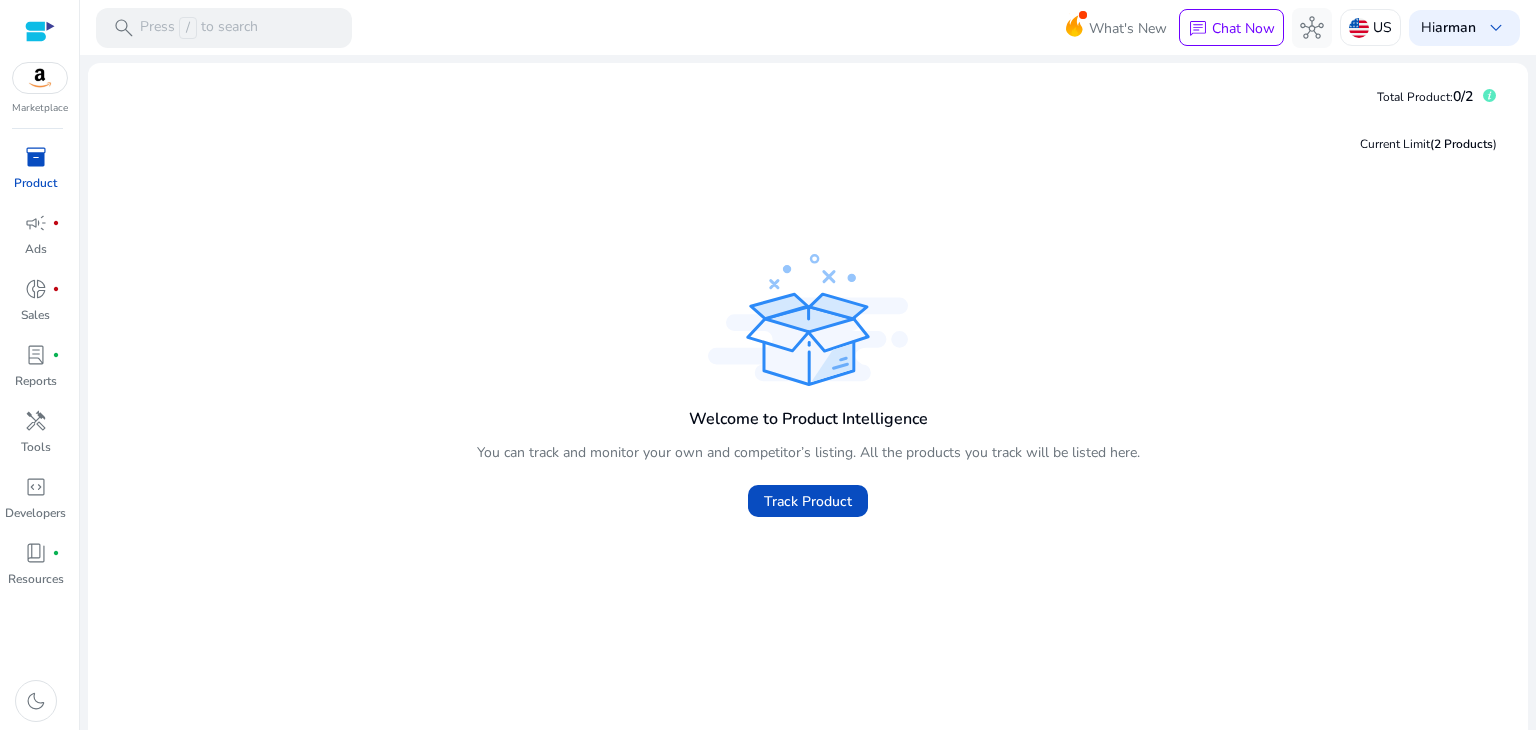 scroll, scrollTop: 0, scrollLeft: 0, axis: both 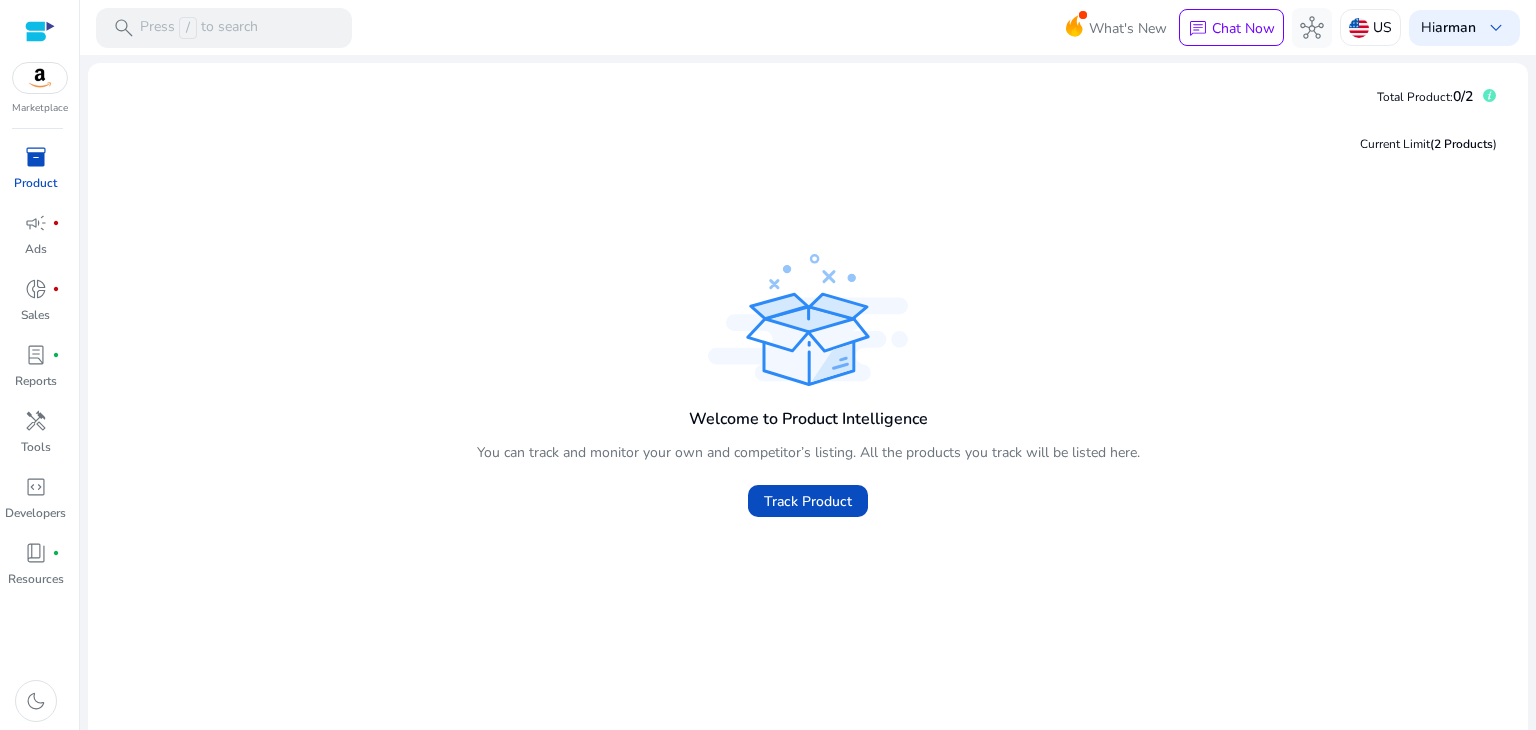 click at bounding box center [40, 78] 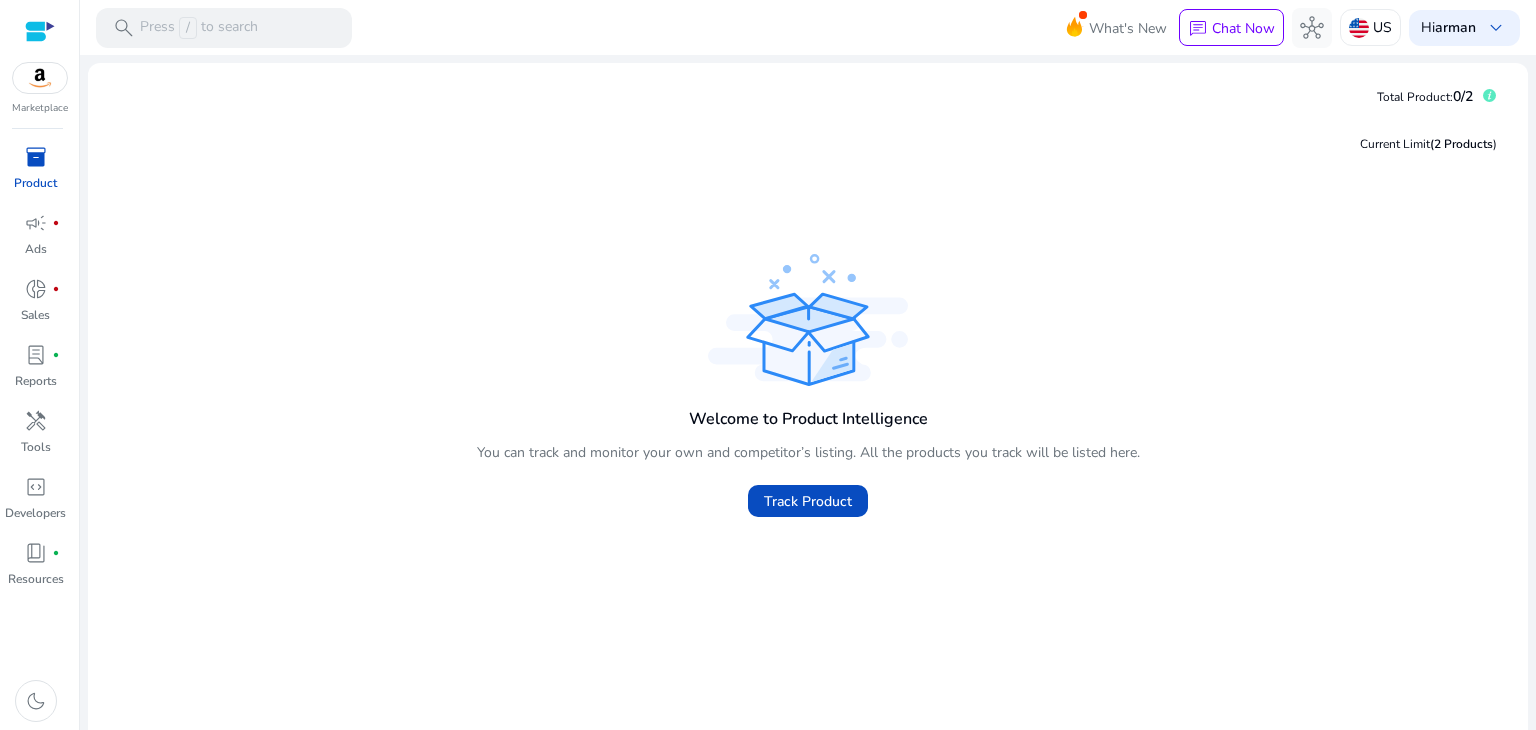 click at bounding box center [40, 31] 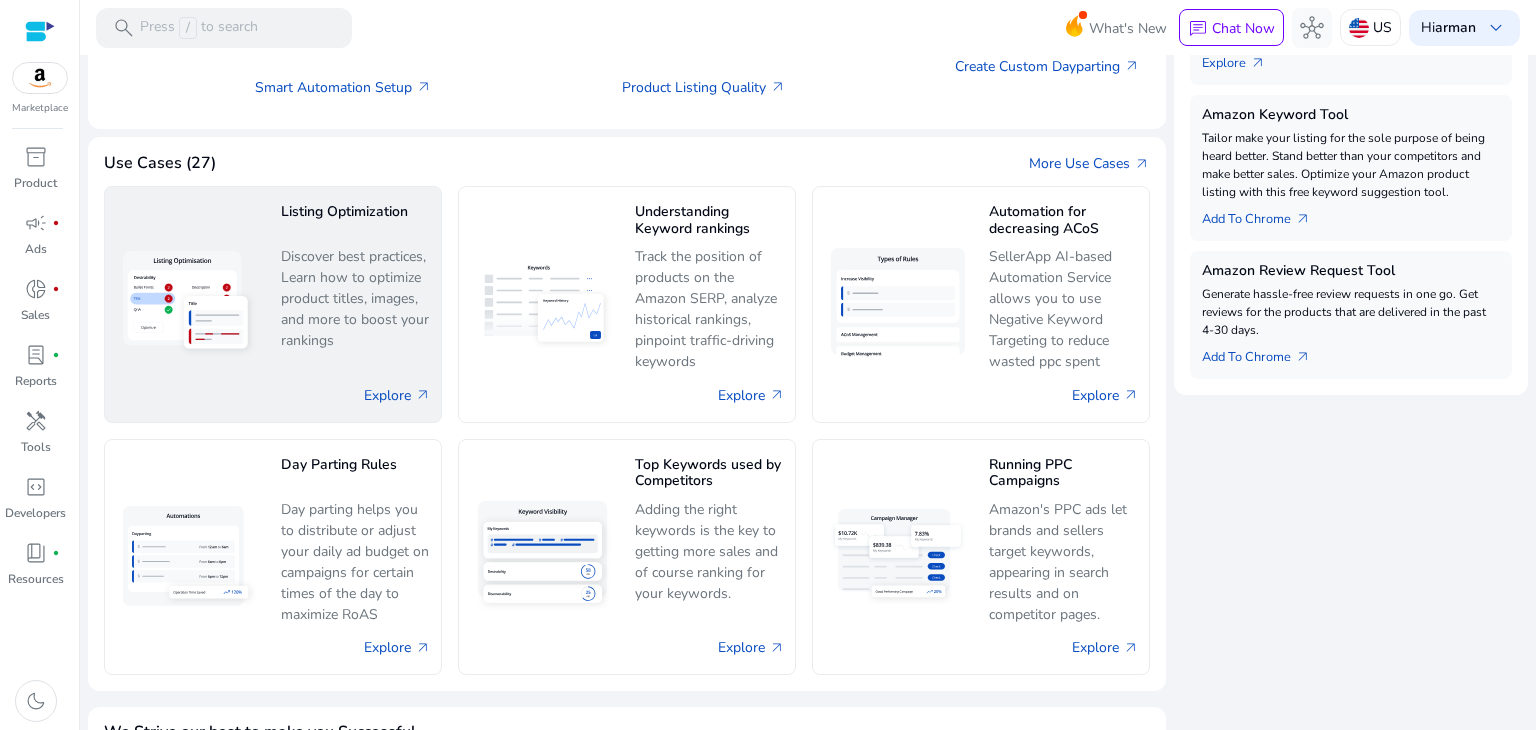 scroll, scrollTop: 748, scrollLeft: 0, axis: vertical 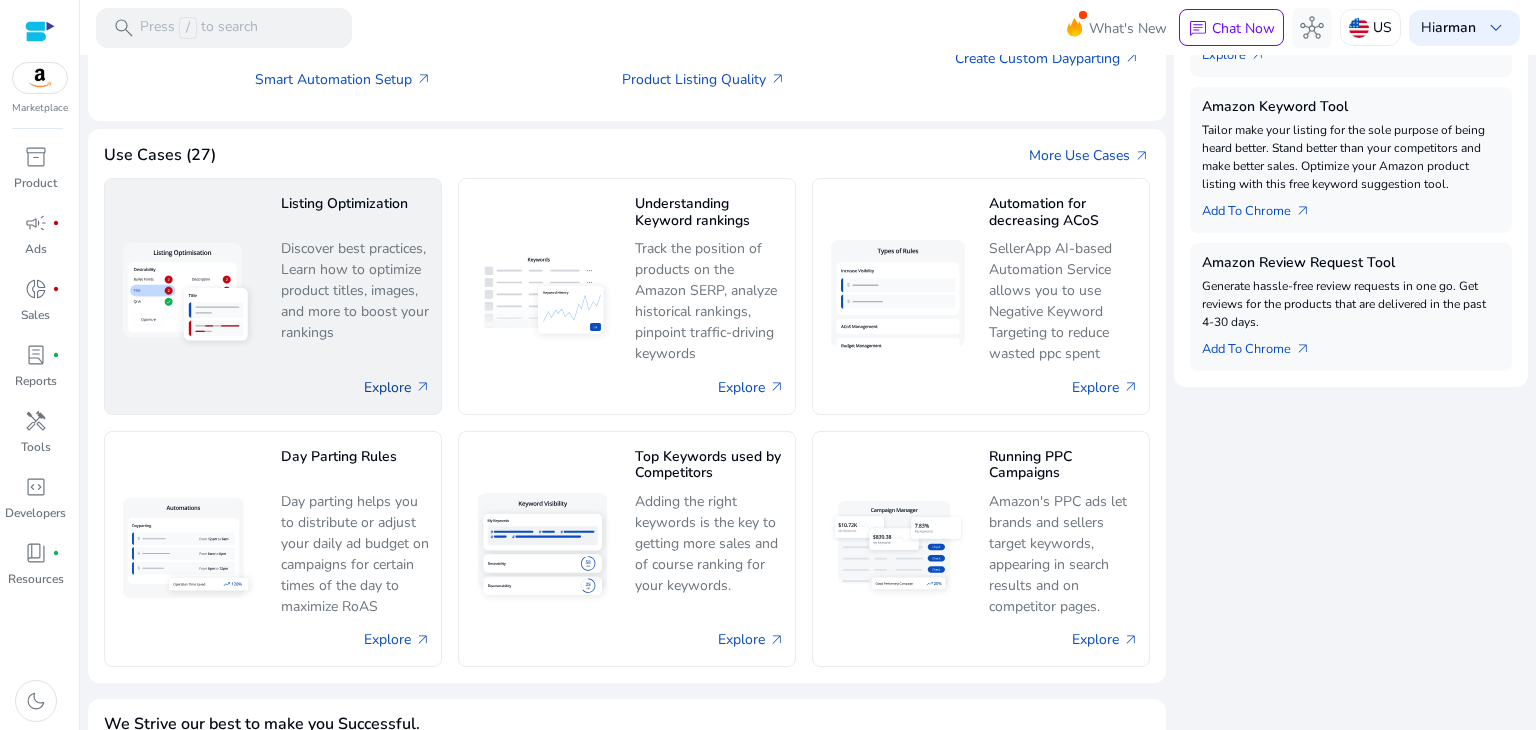 click on "Explore   arrow_outward" 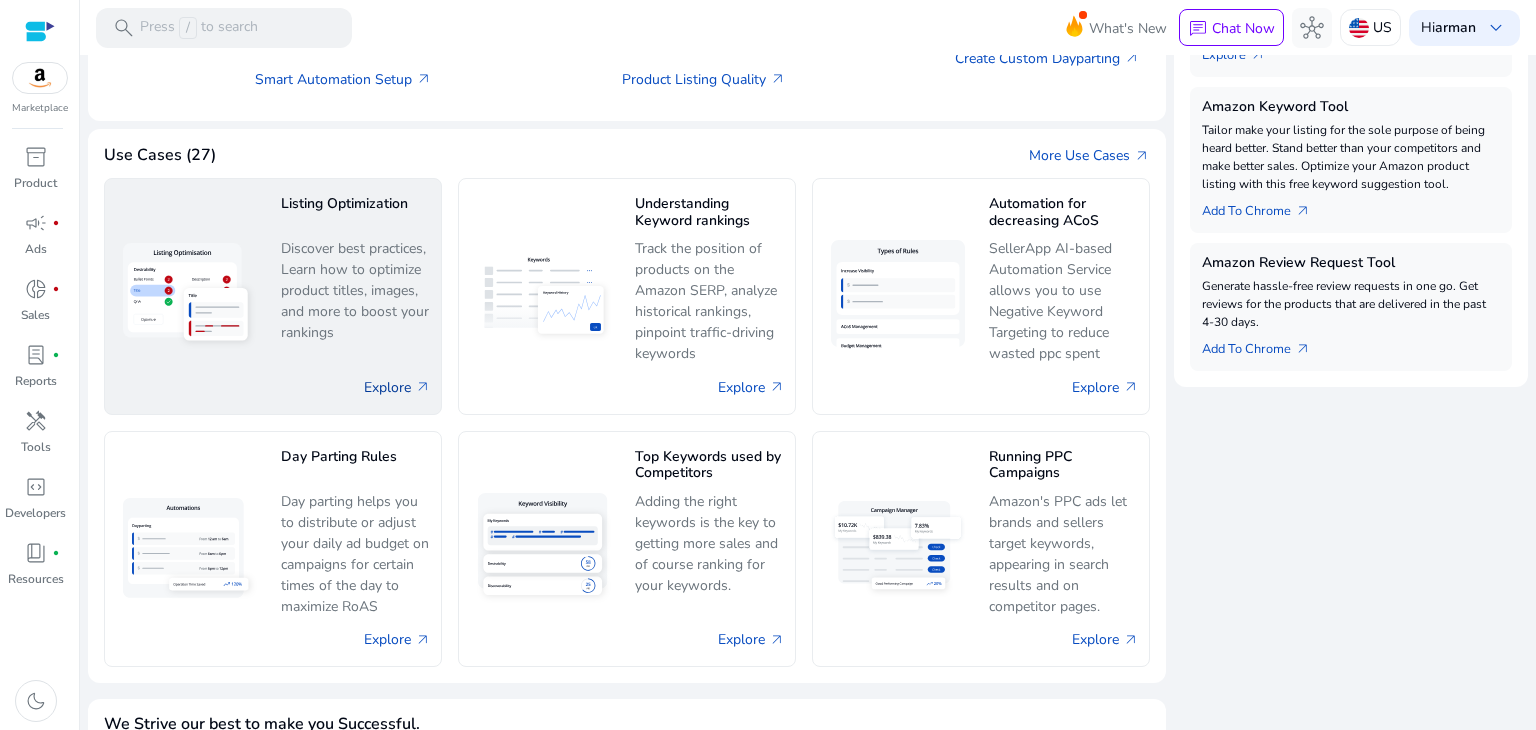 scroll, scrollTop: 0, scrollLeft: 0, axis: both 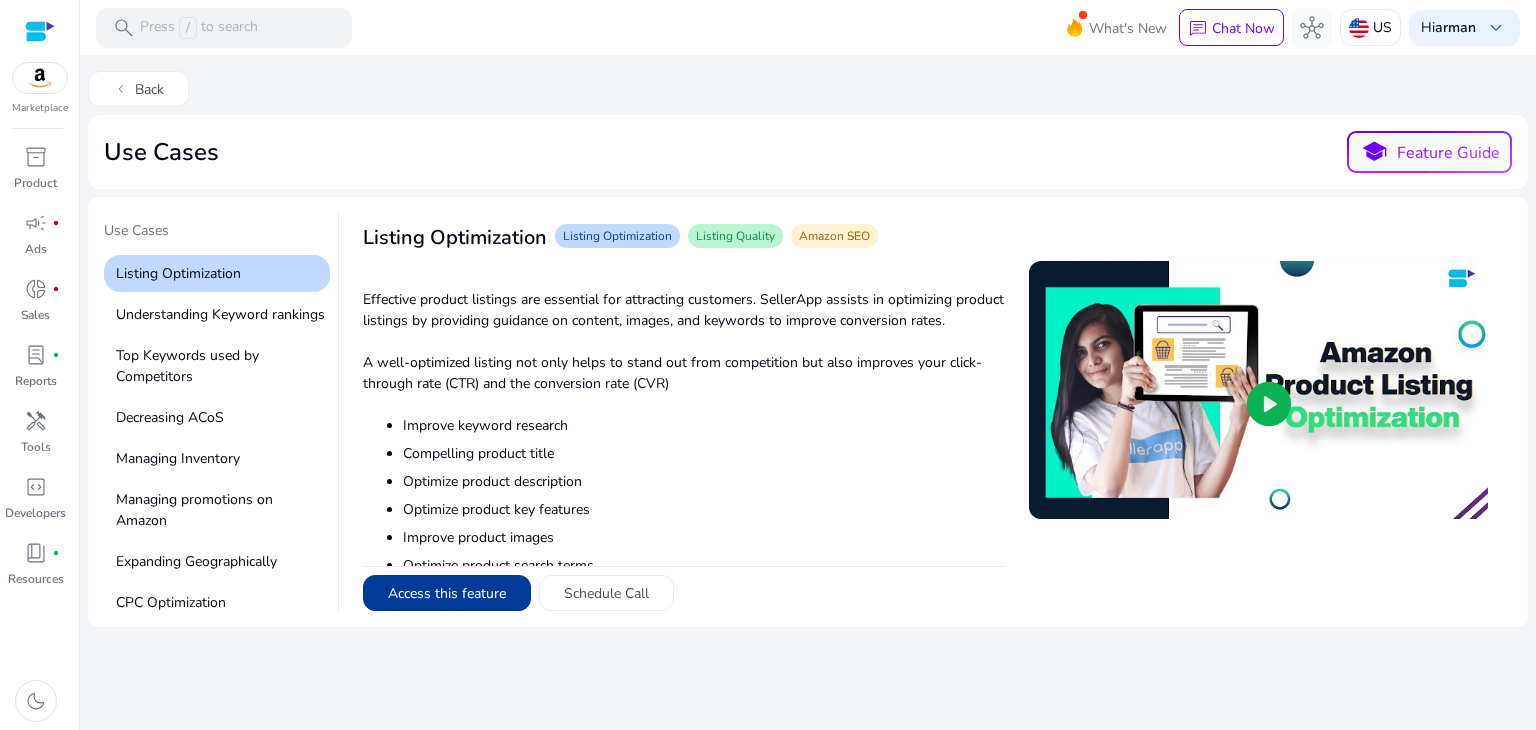 click on "Access this feature" 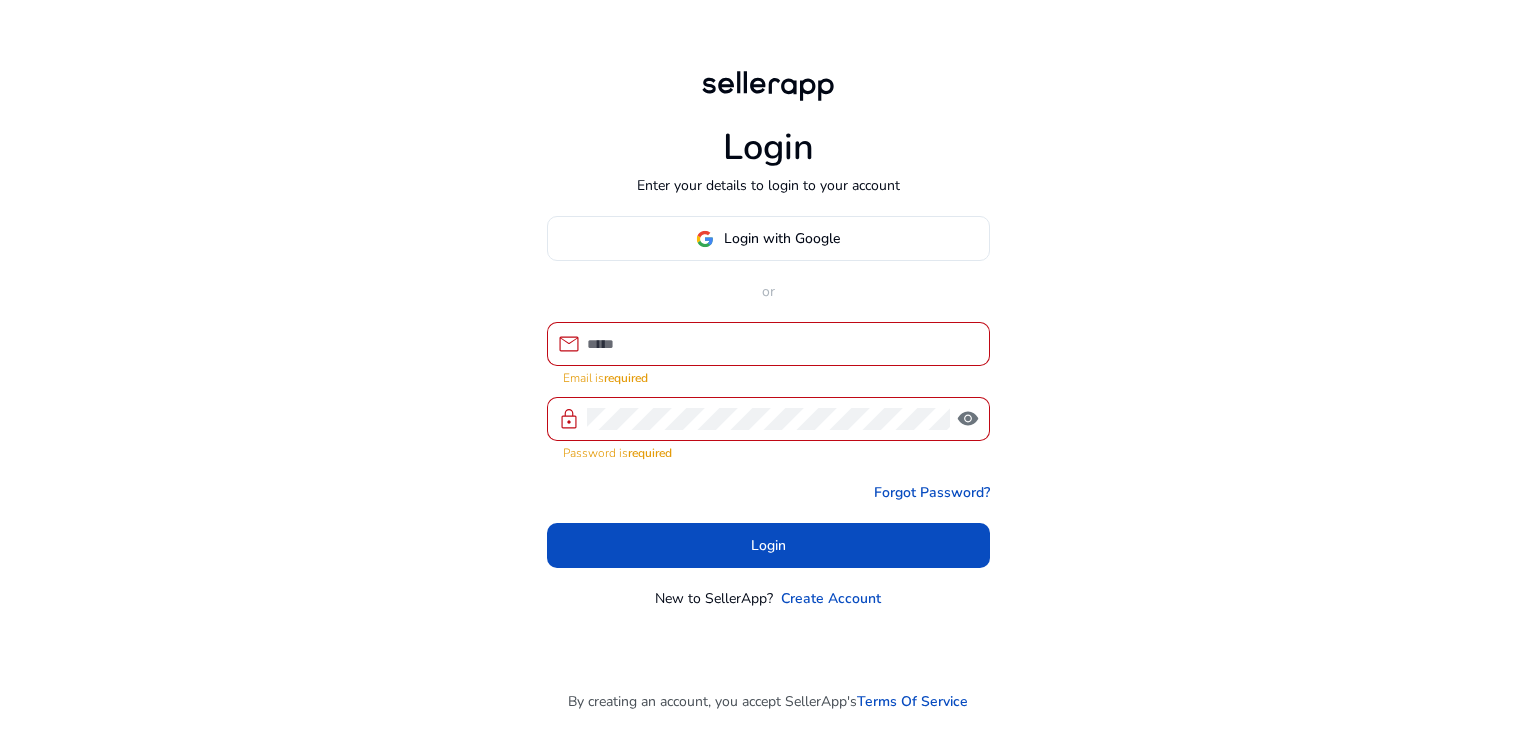type on "**********" 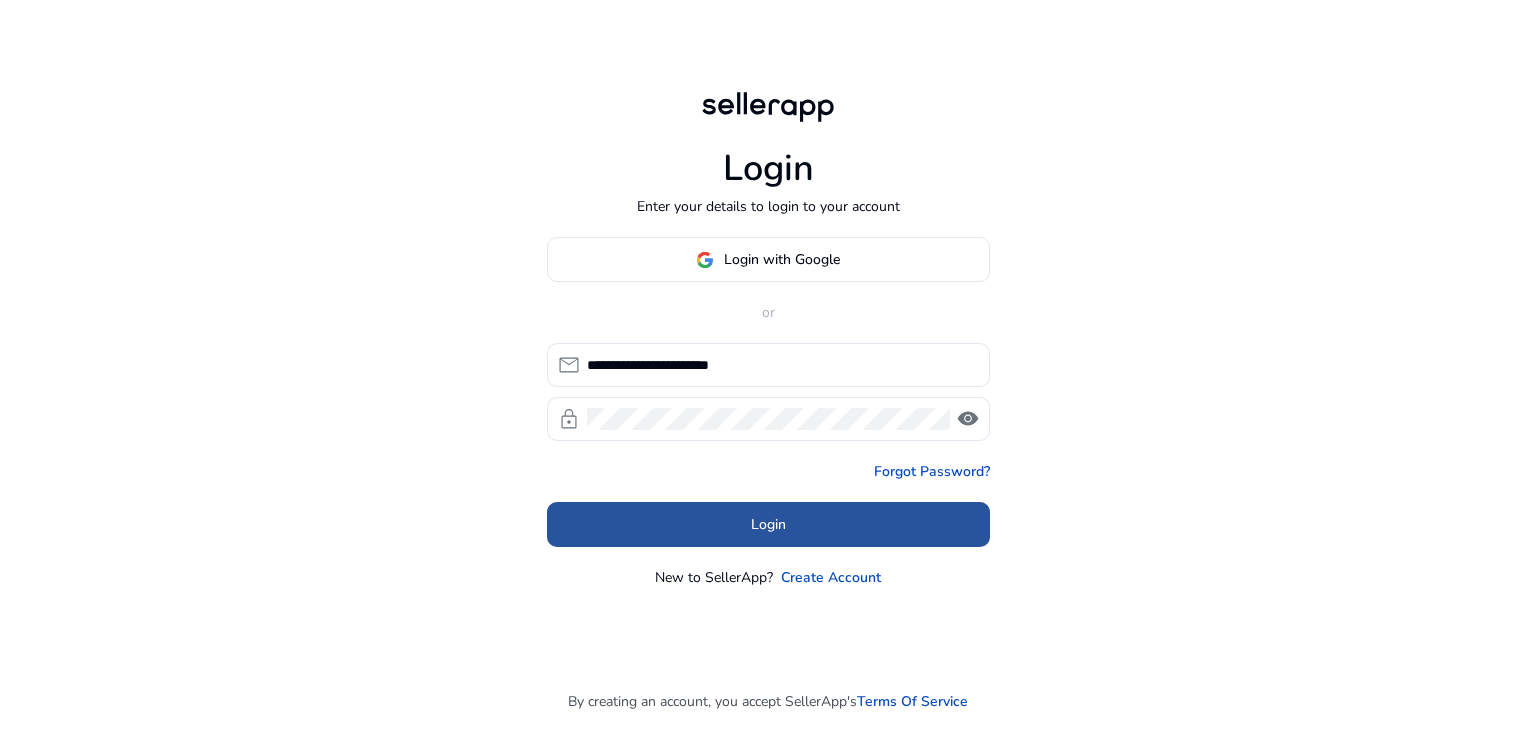 click at bounding box center (768, 525) 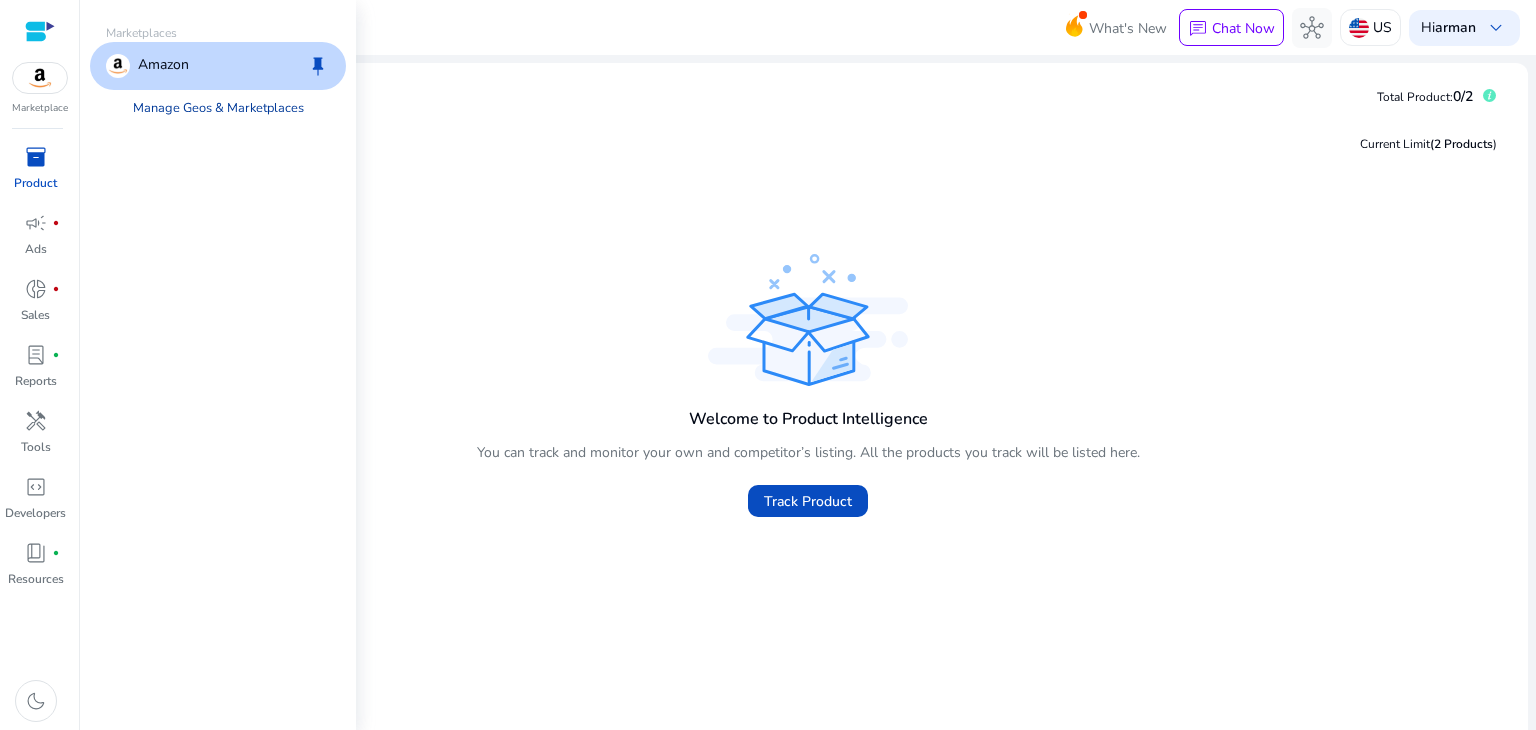 click on "Manage Geos & Marketplaces" at bounding box center (218, 108) 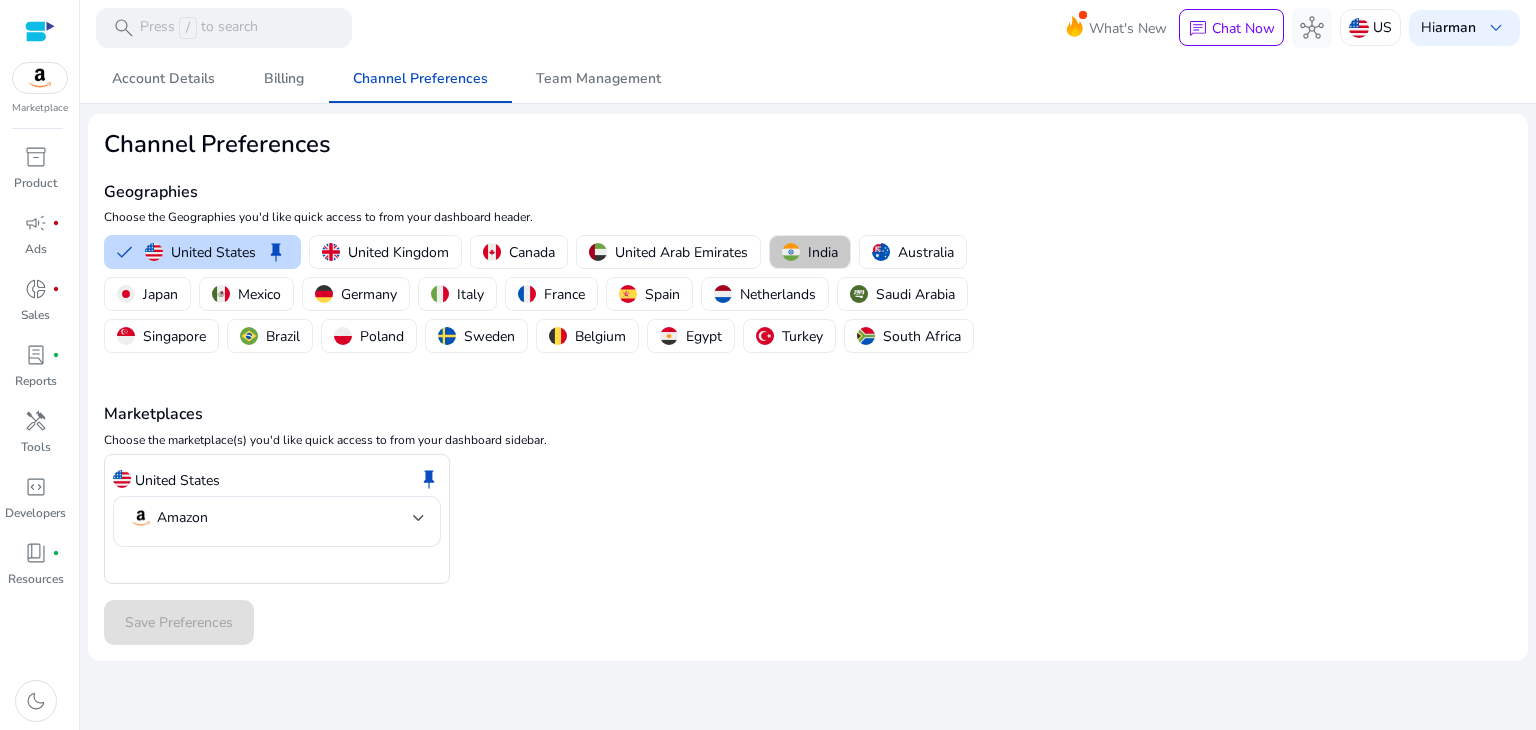 click on "India" at bounding box center (823, 252) 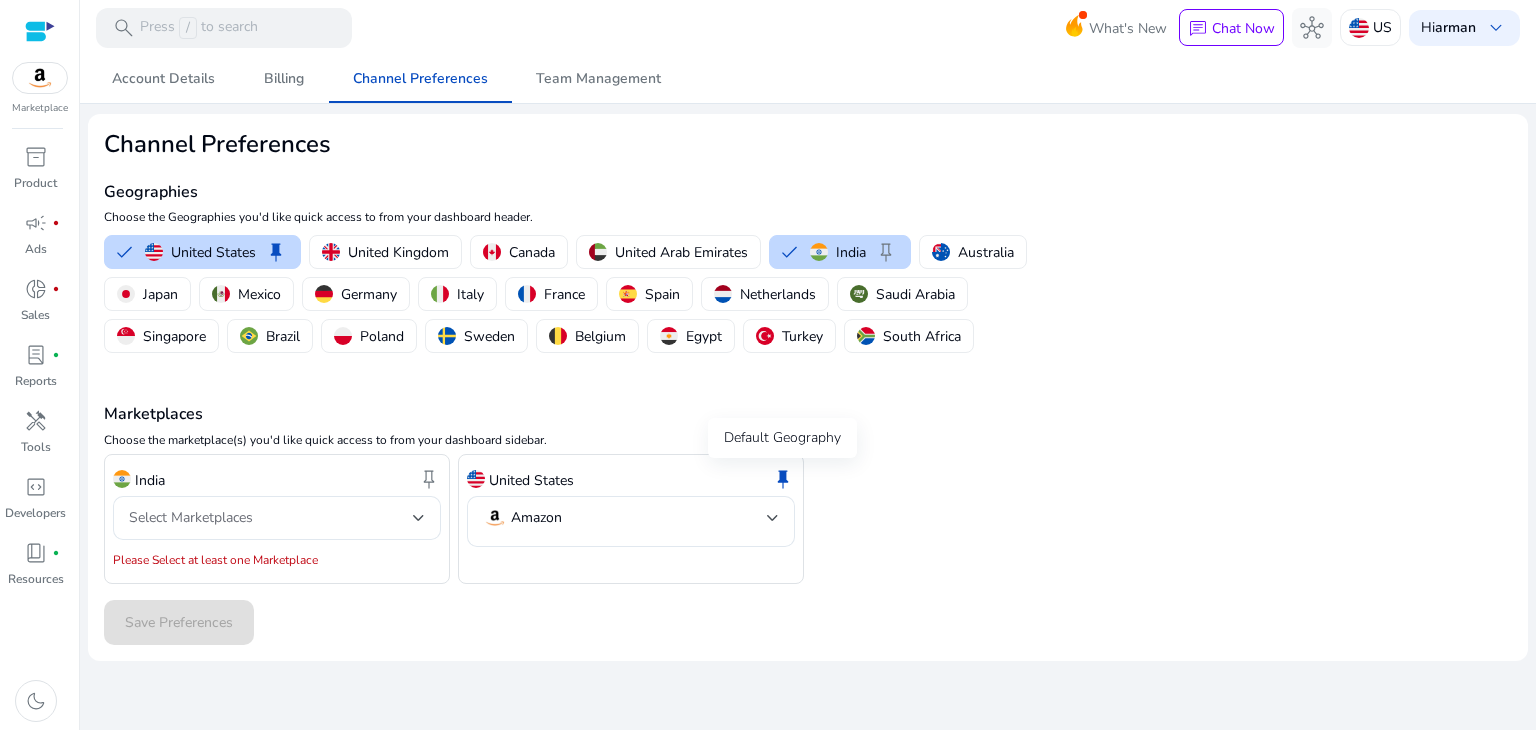 click on "keep" 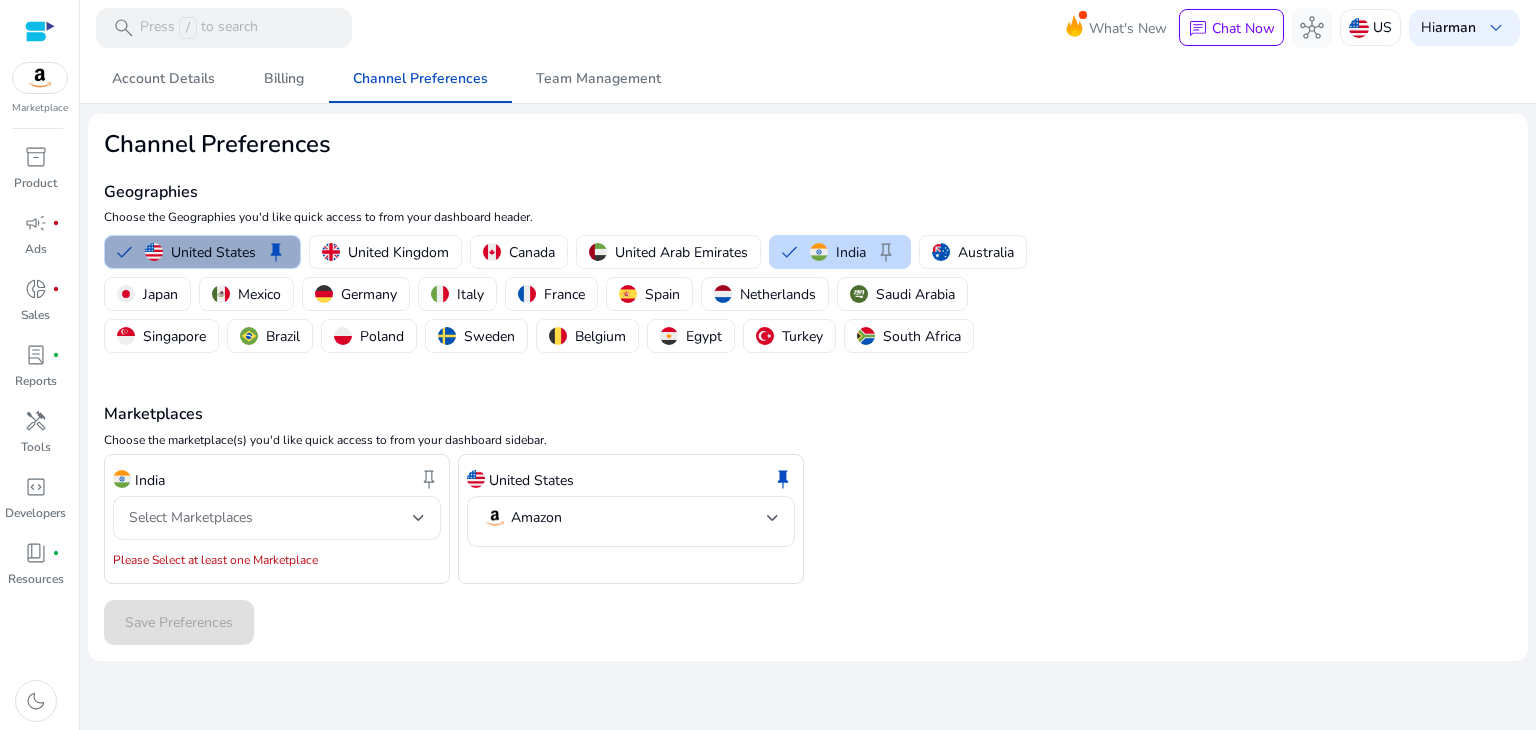 click on "United States   keep" at bounding box center (202, 252) 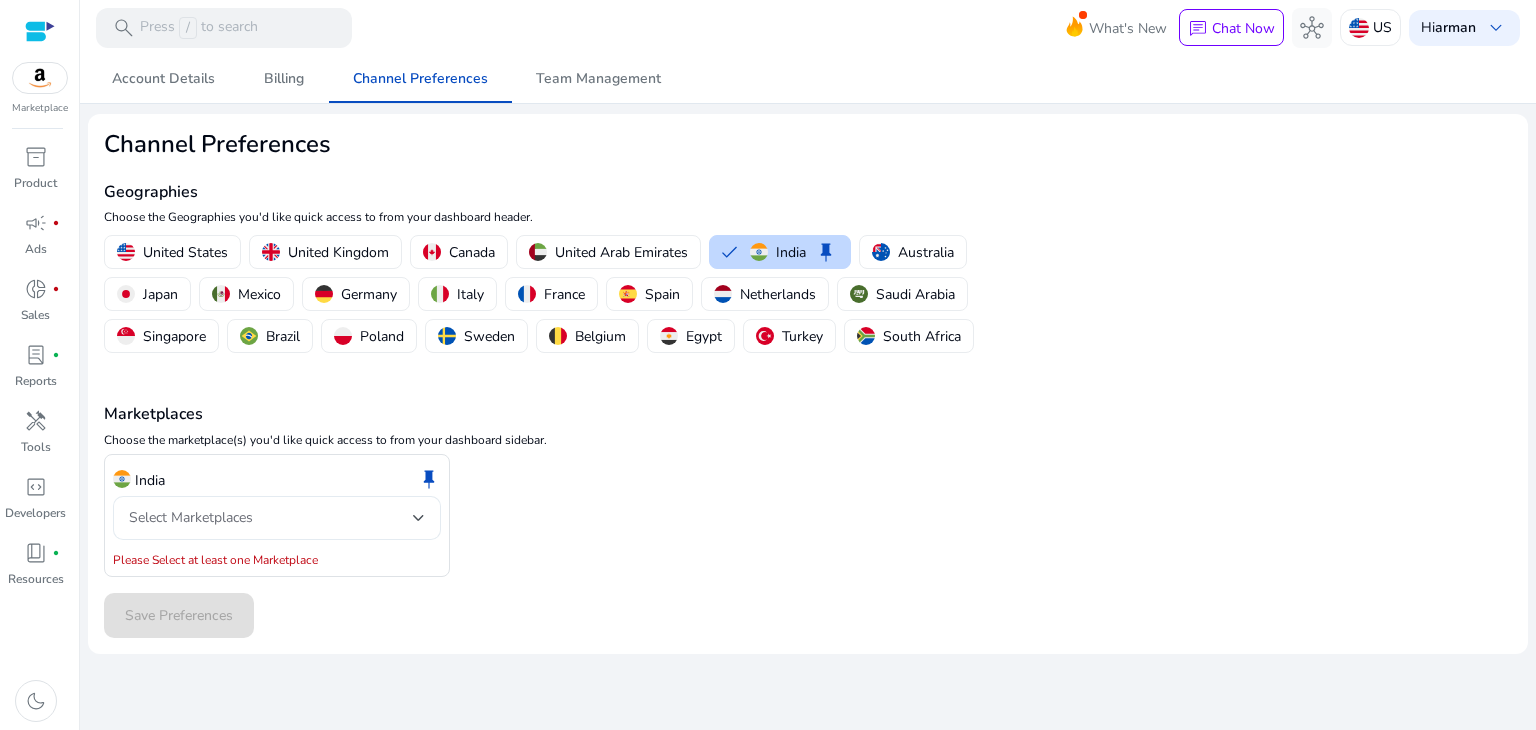 click on "Select Marketplaces" 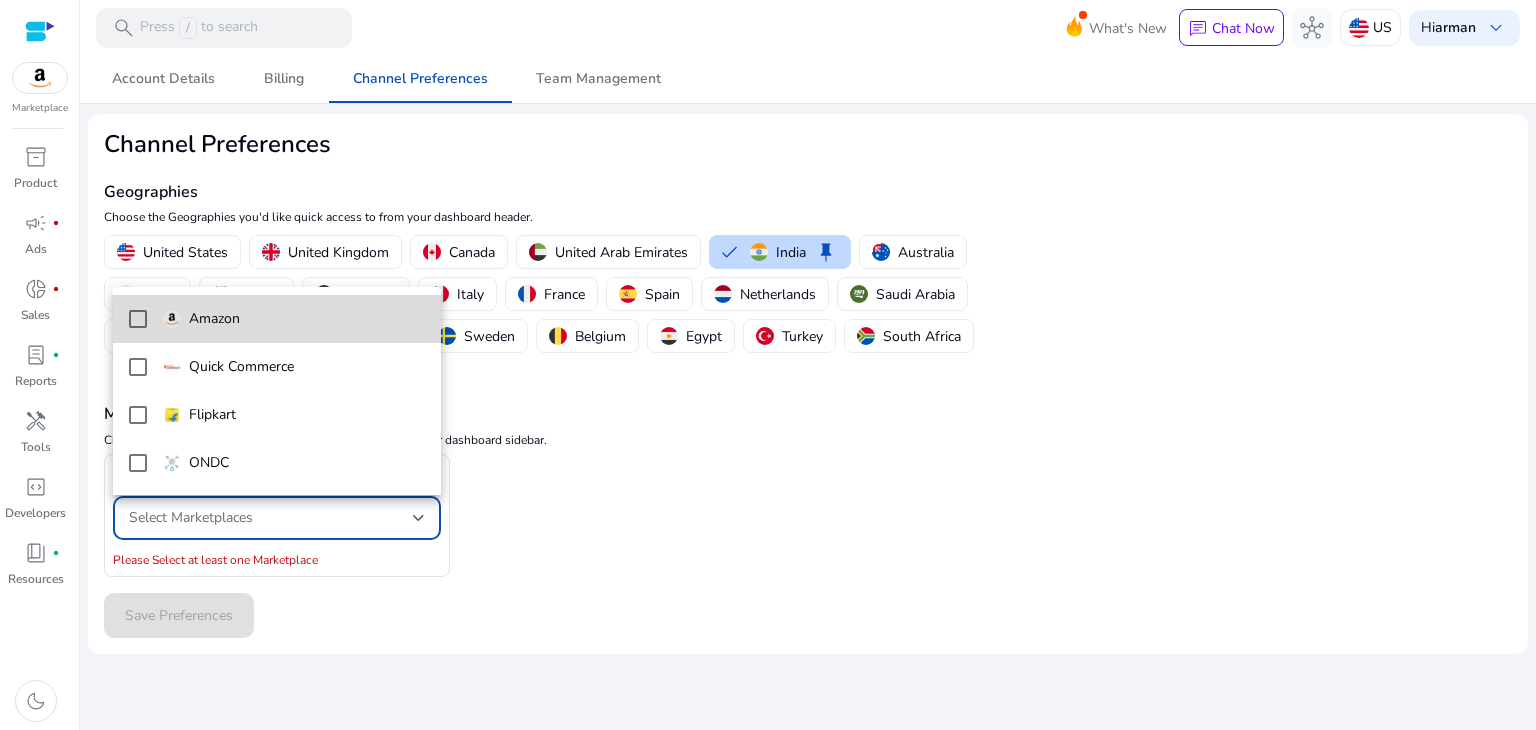 click at bounding box center (138, 319) 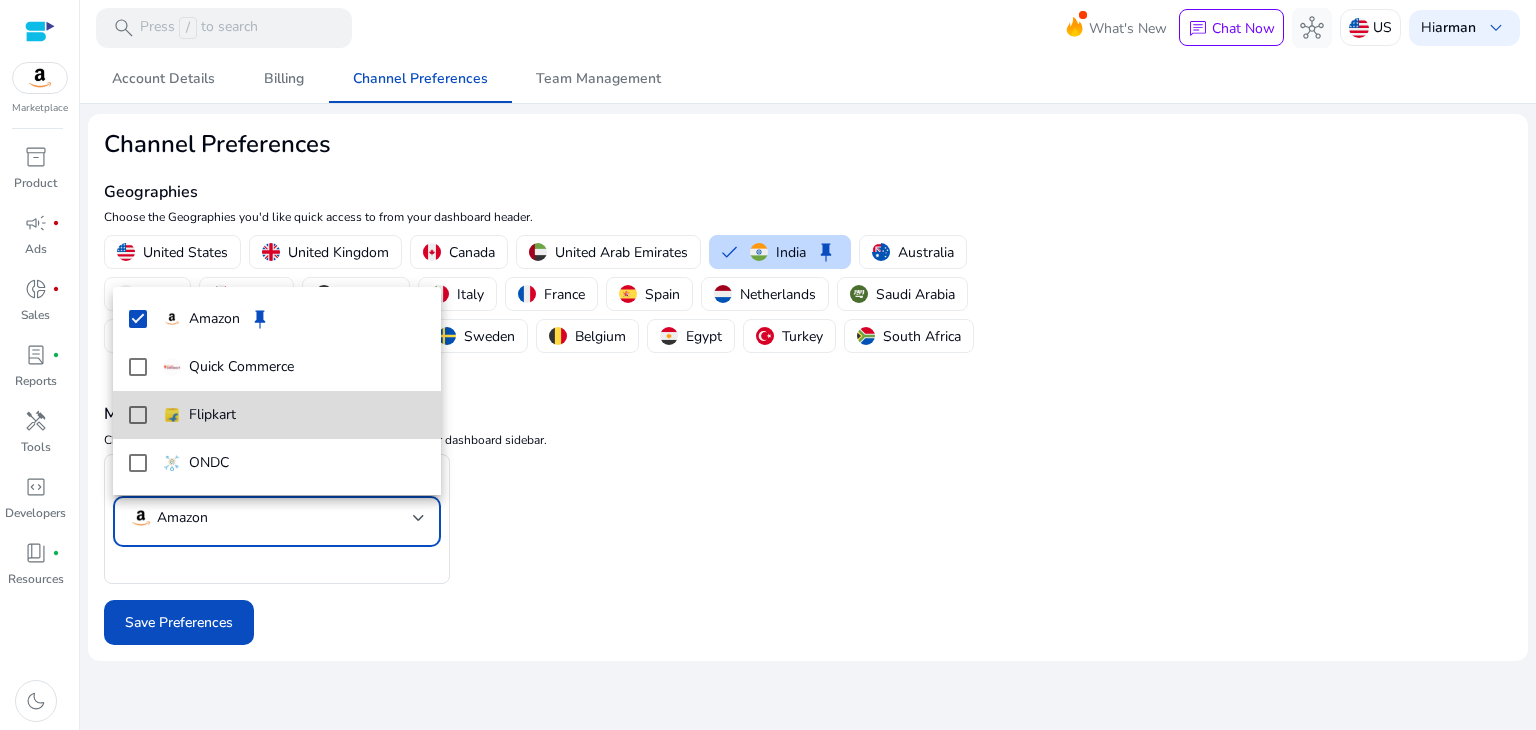 click at bounding box center (138, 415) 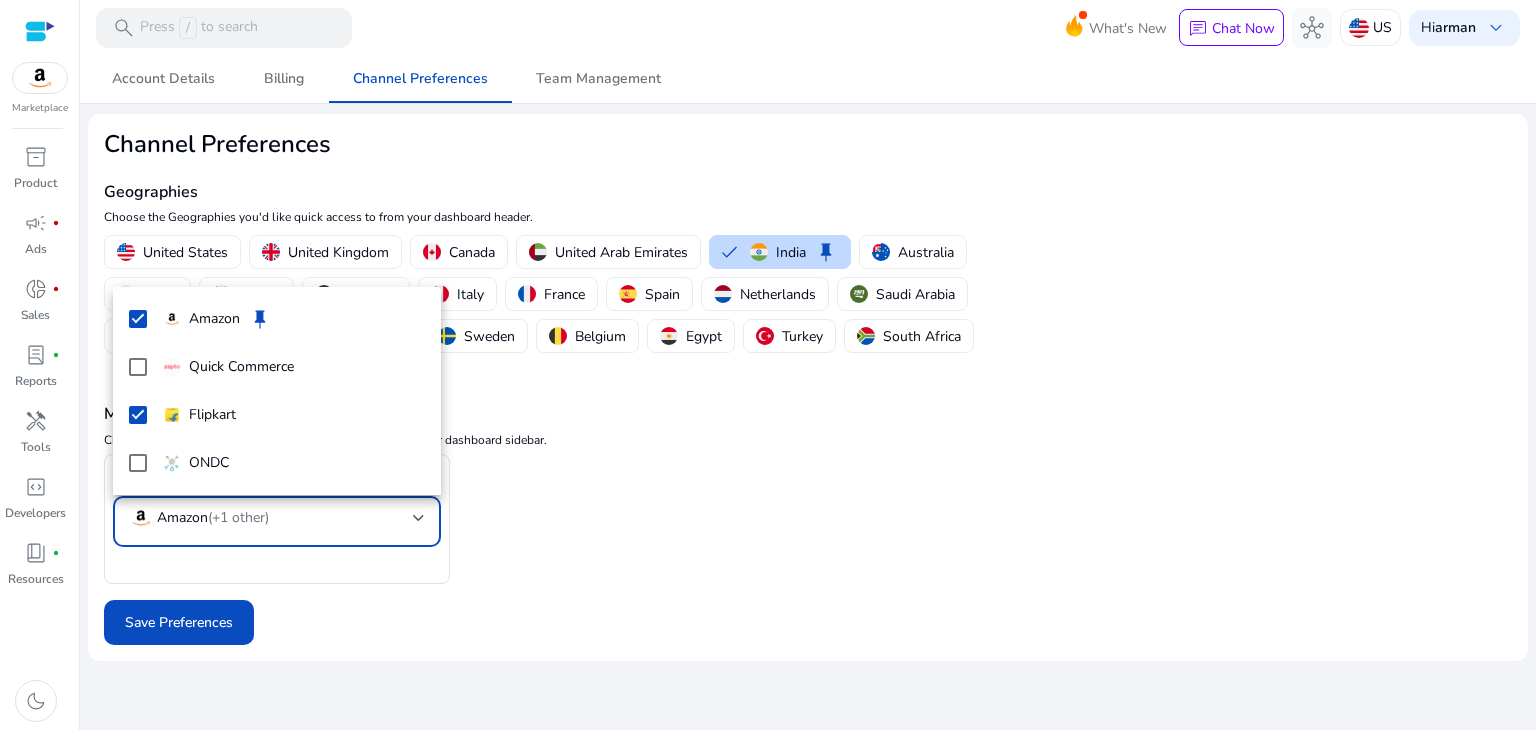 click at bounding box center (768, 365) 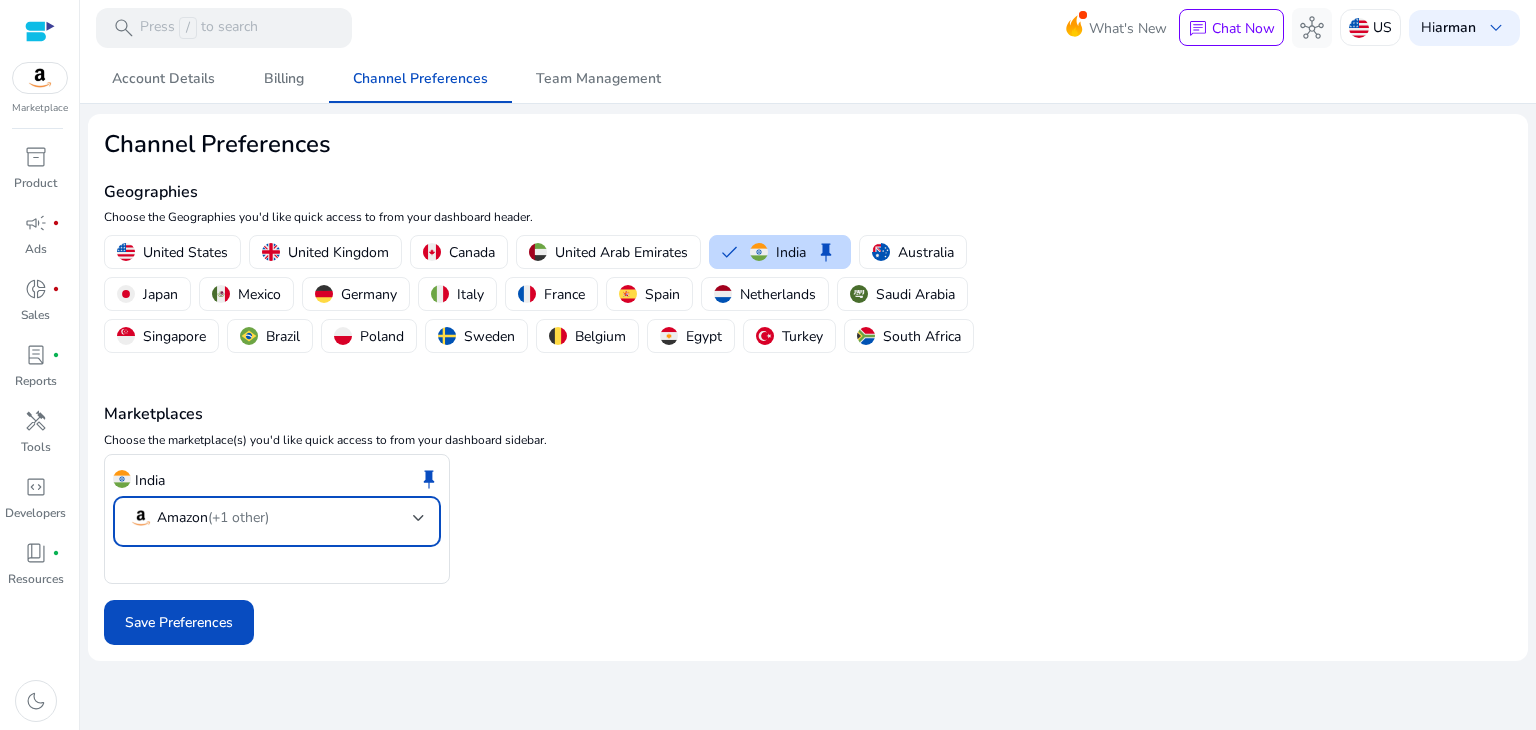 click on "(+1 other)" at bounding box center [238, 517] 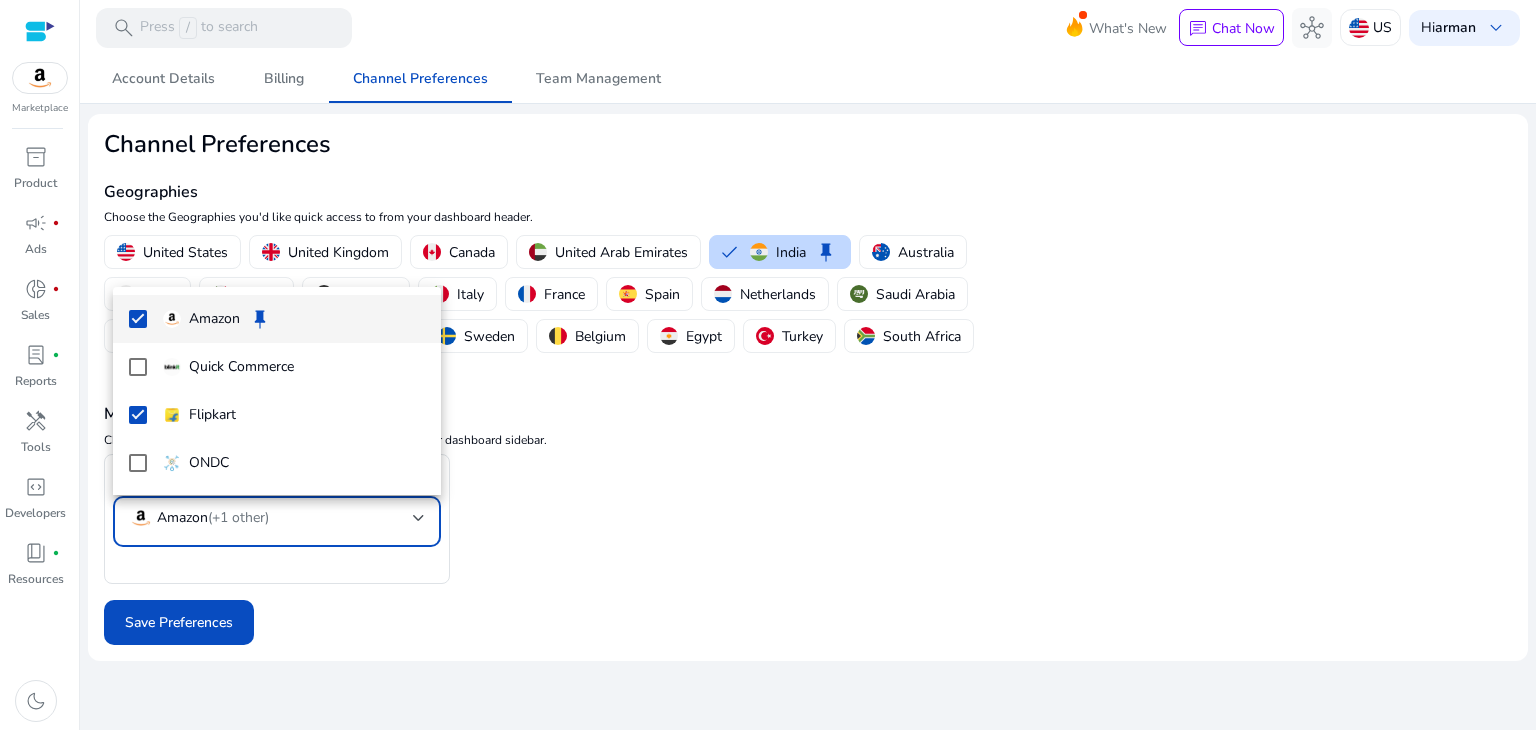 click at bounding box center (768, 365) 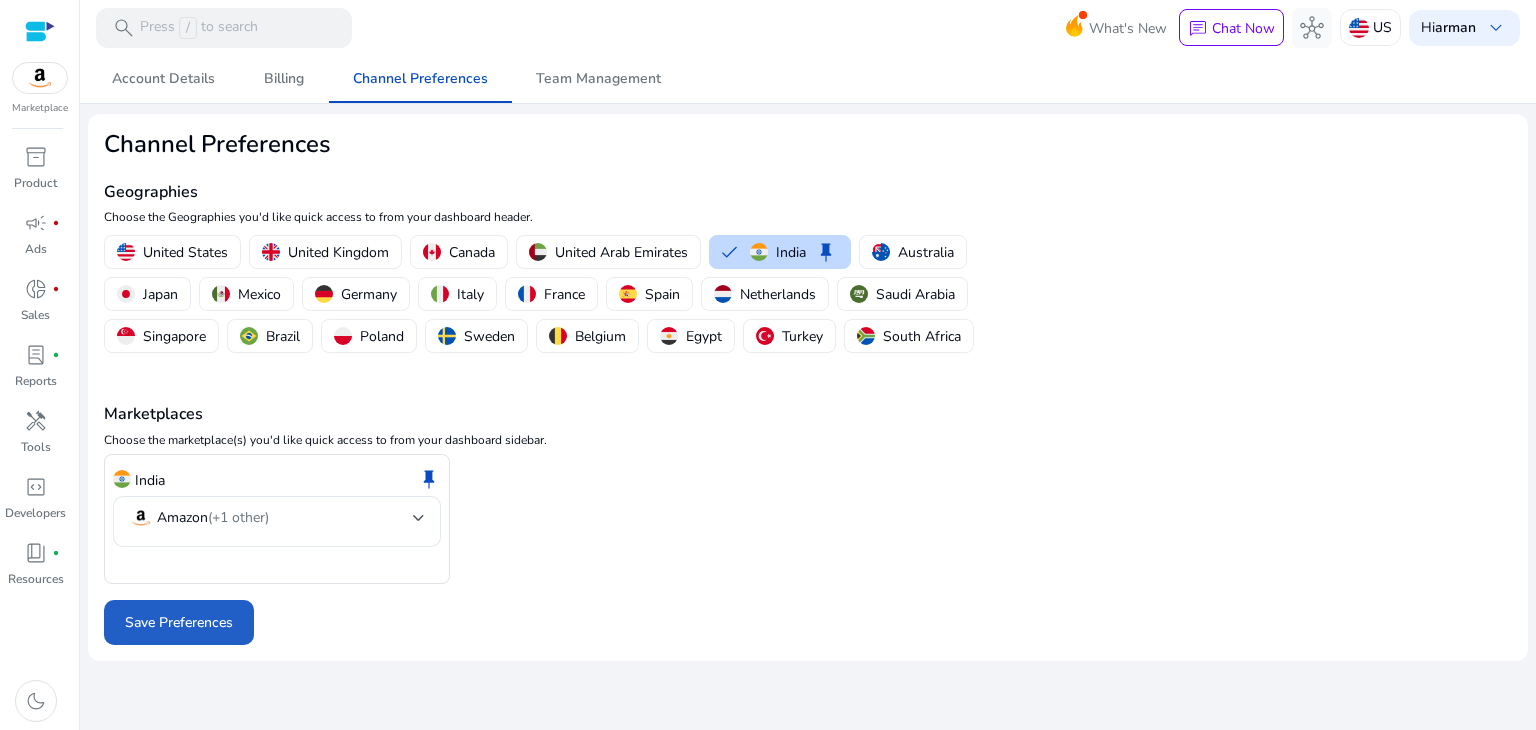 click on "Save Preferences" 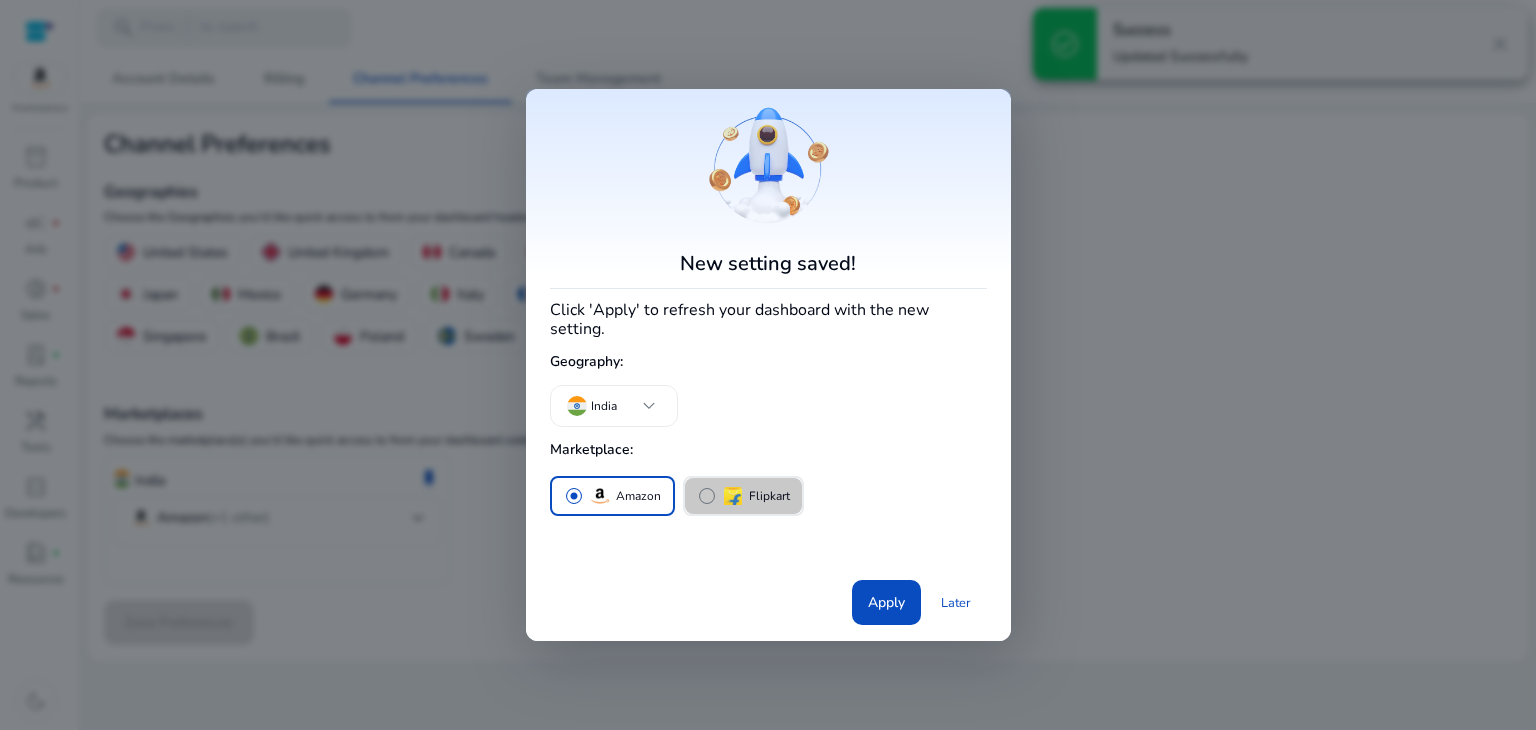 click on "Flipkart" at bounding box center [769, 496] 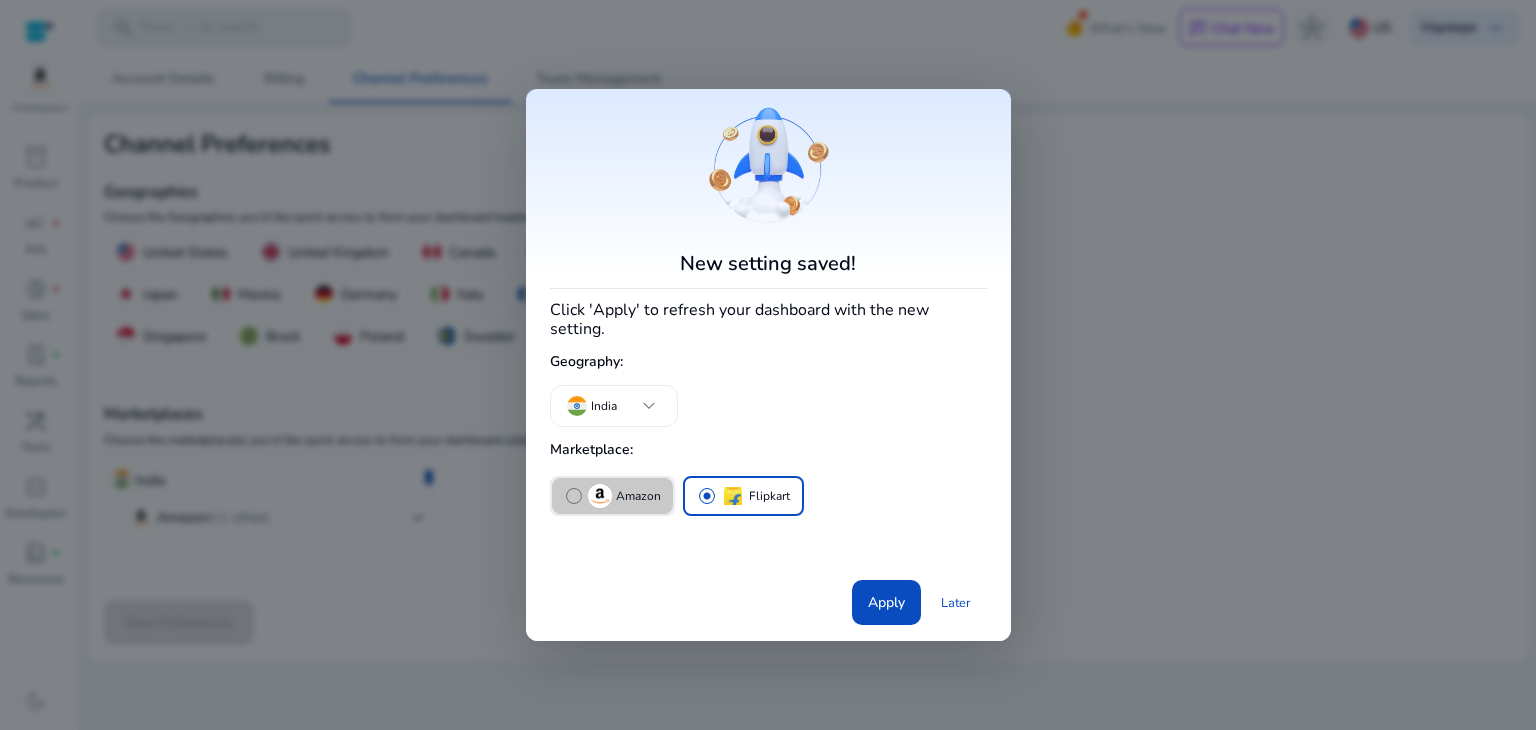 click on "radio_button_unchecked" at bounding box center (574, 496) 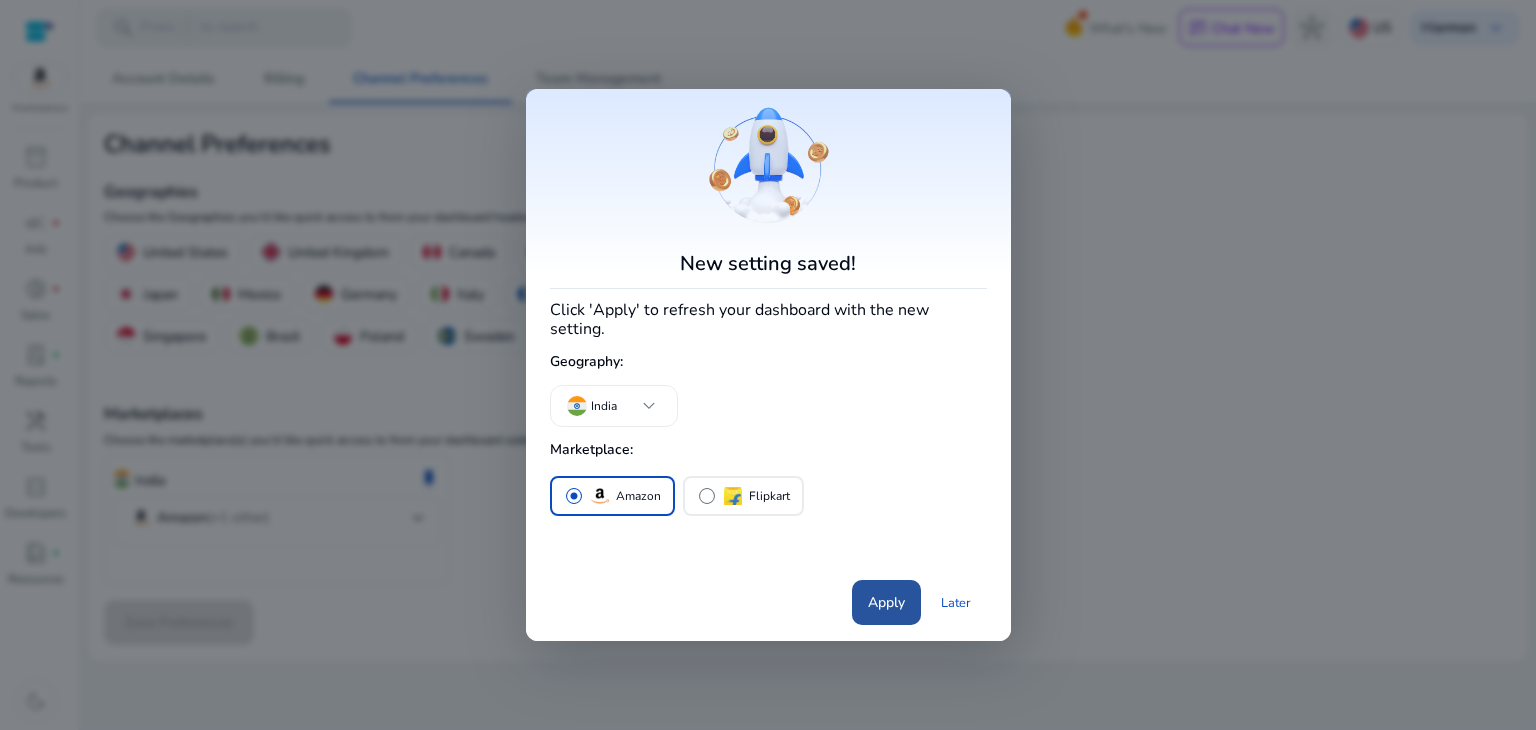 click at bounding box center [886, 603] 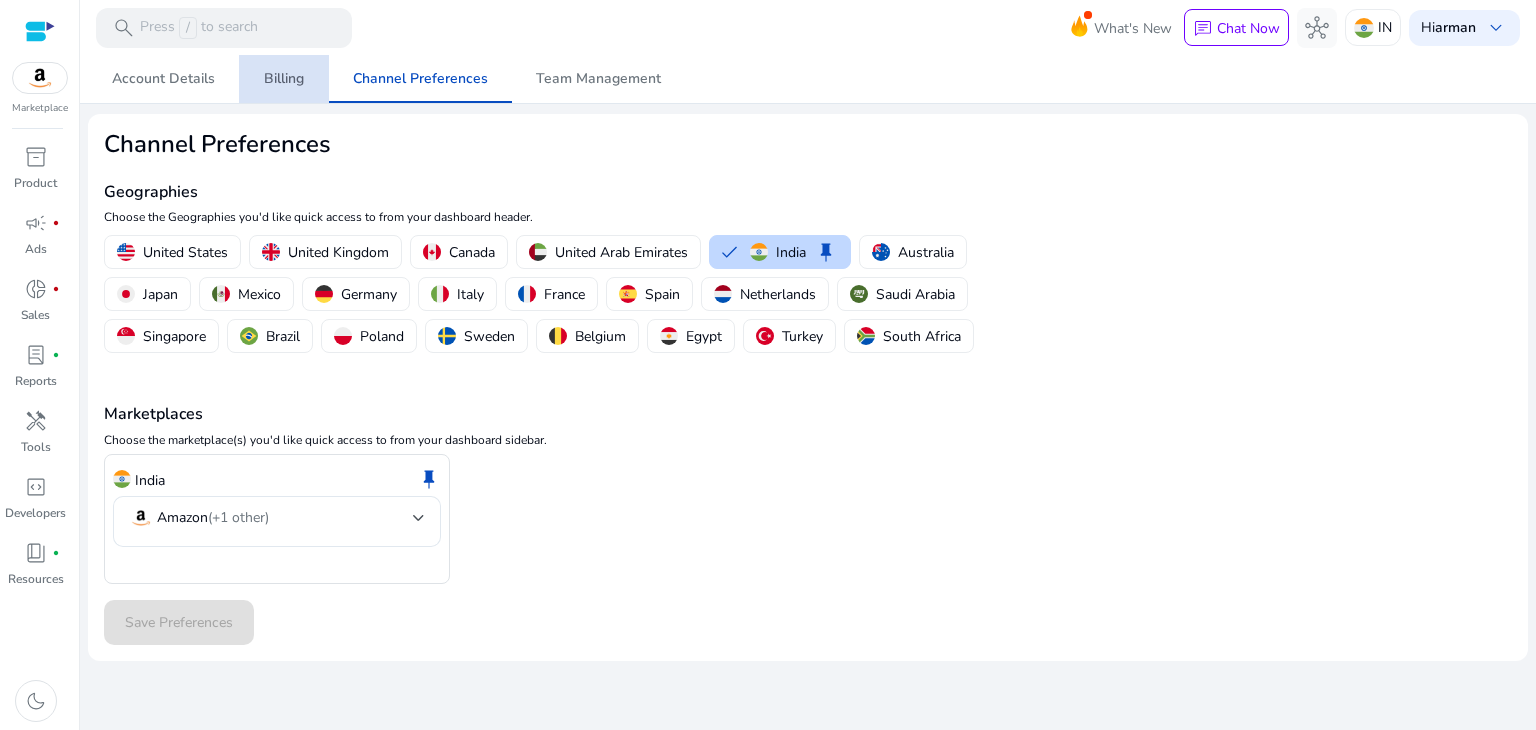 click on "Billing" at bounding box center [284, 79] 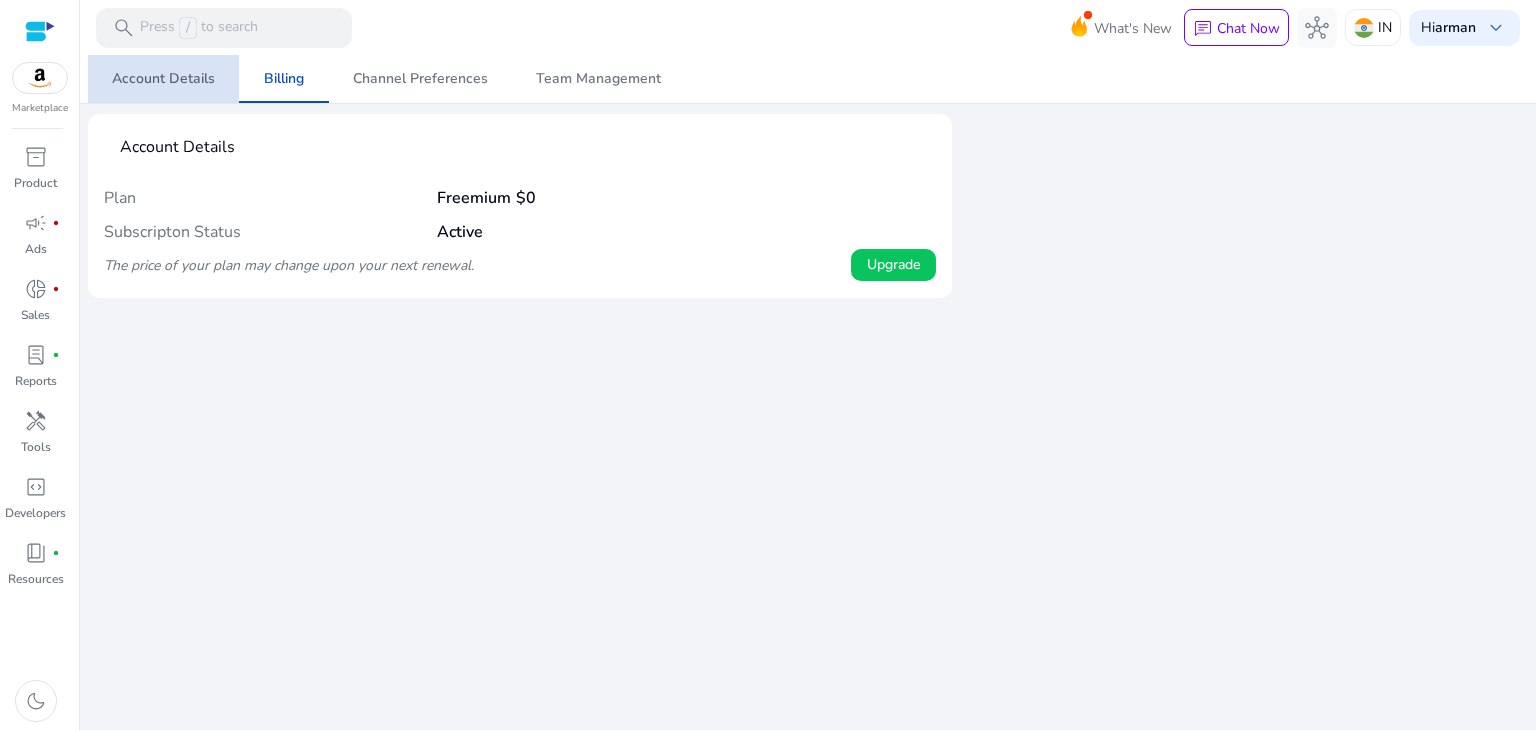 click on "Account Details" at bounding box center (163, 79) 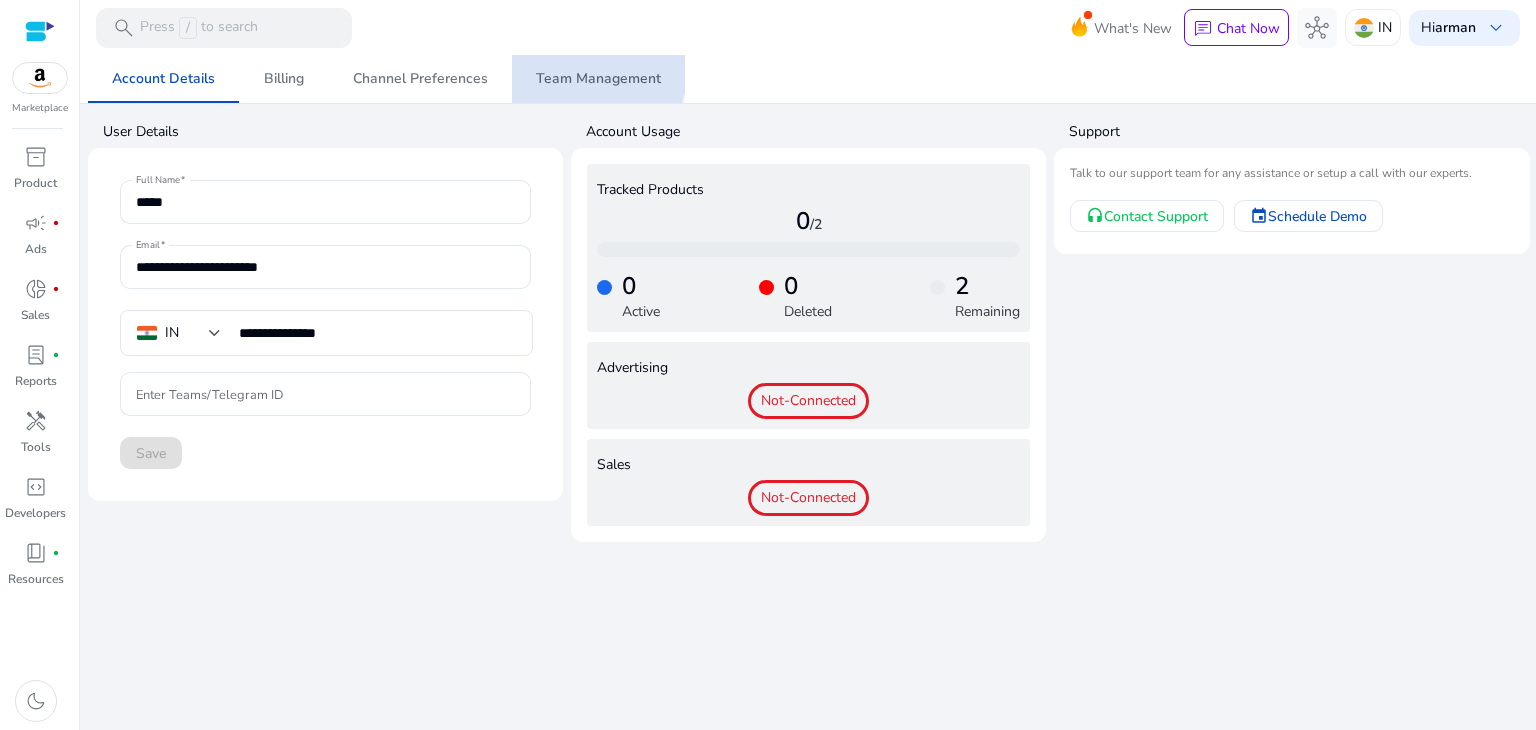 click on "Team Management" at bounding box center [598, 79] 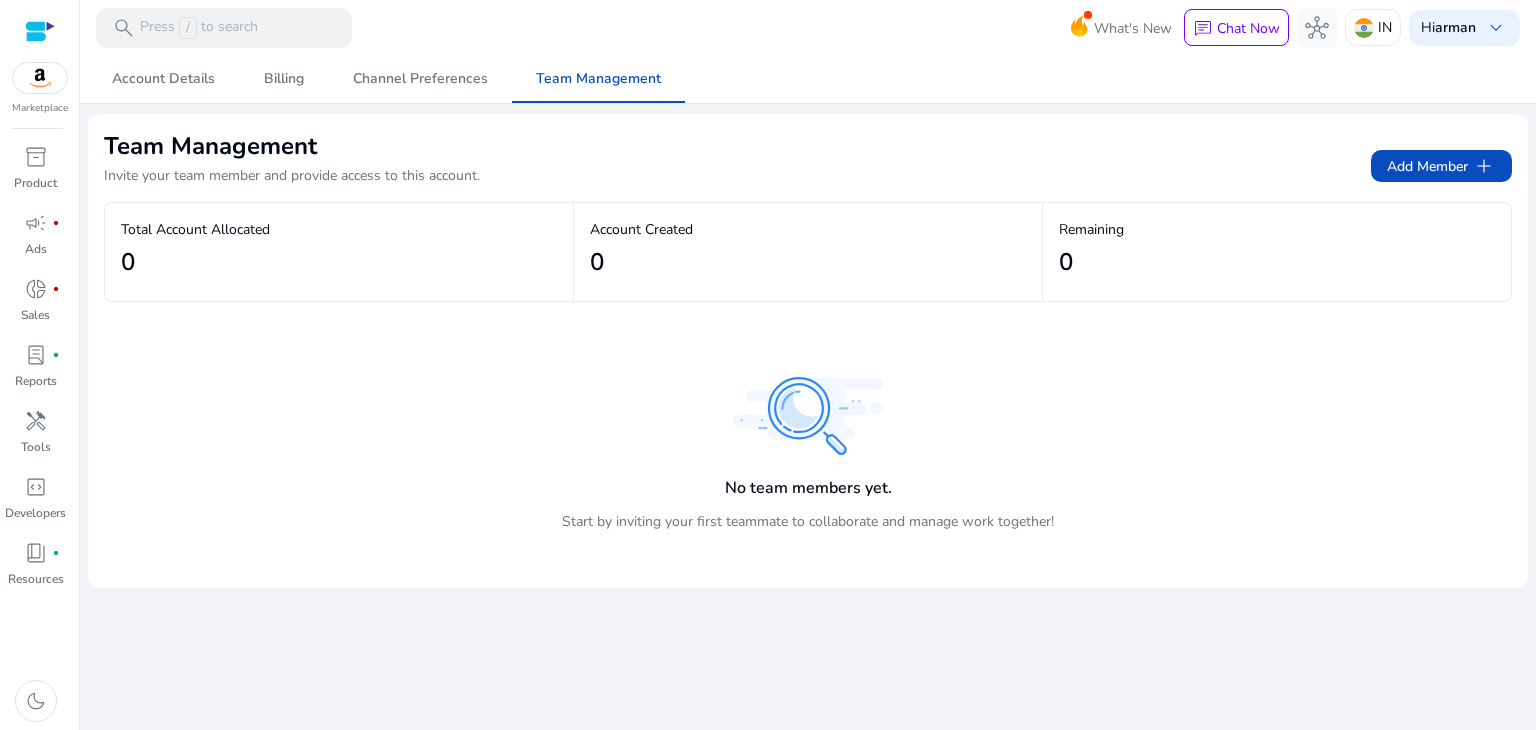 click at bounding box center (40, 31) 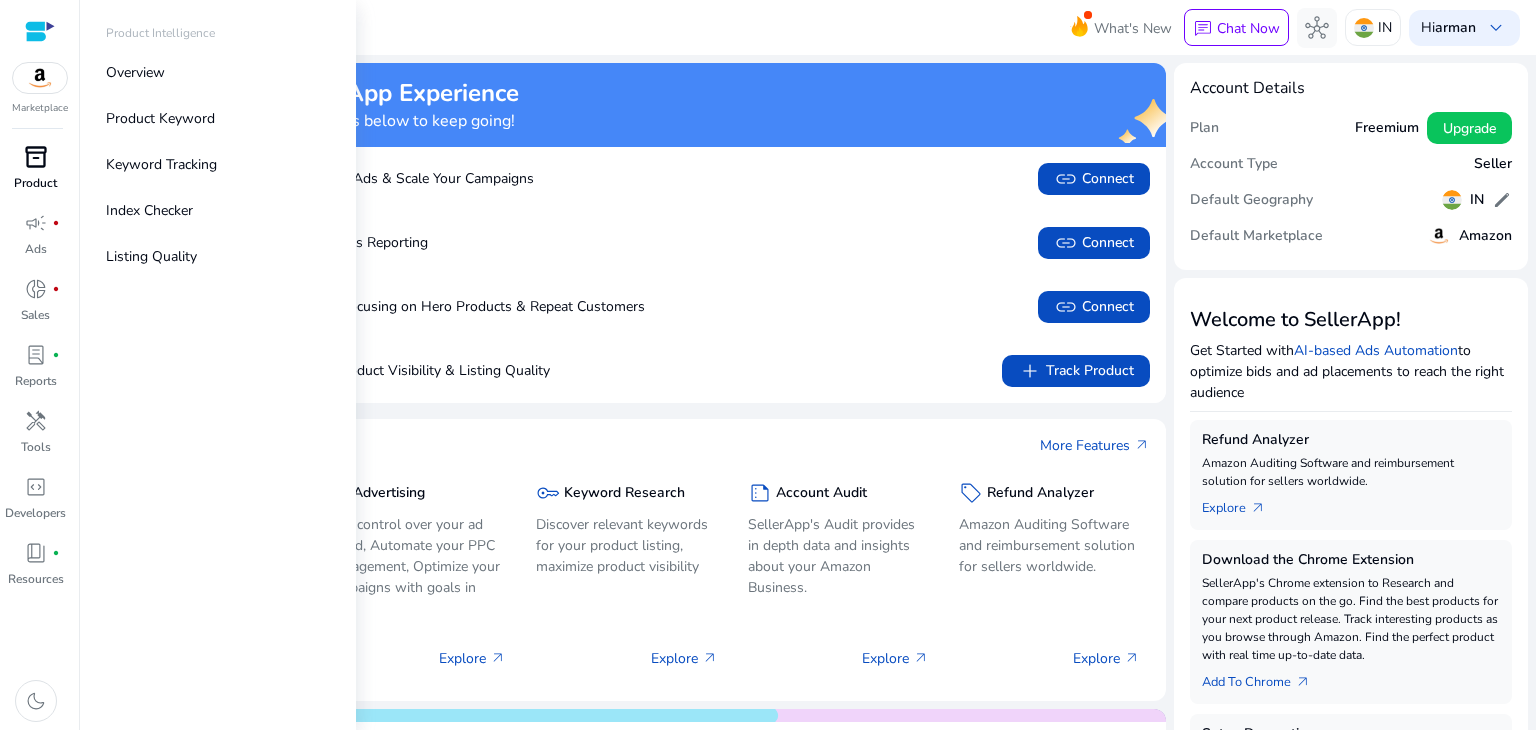 click on "Product" at bounding box center [35, 183] 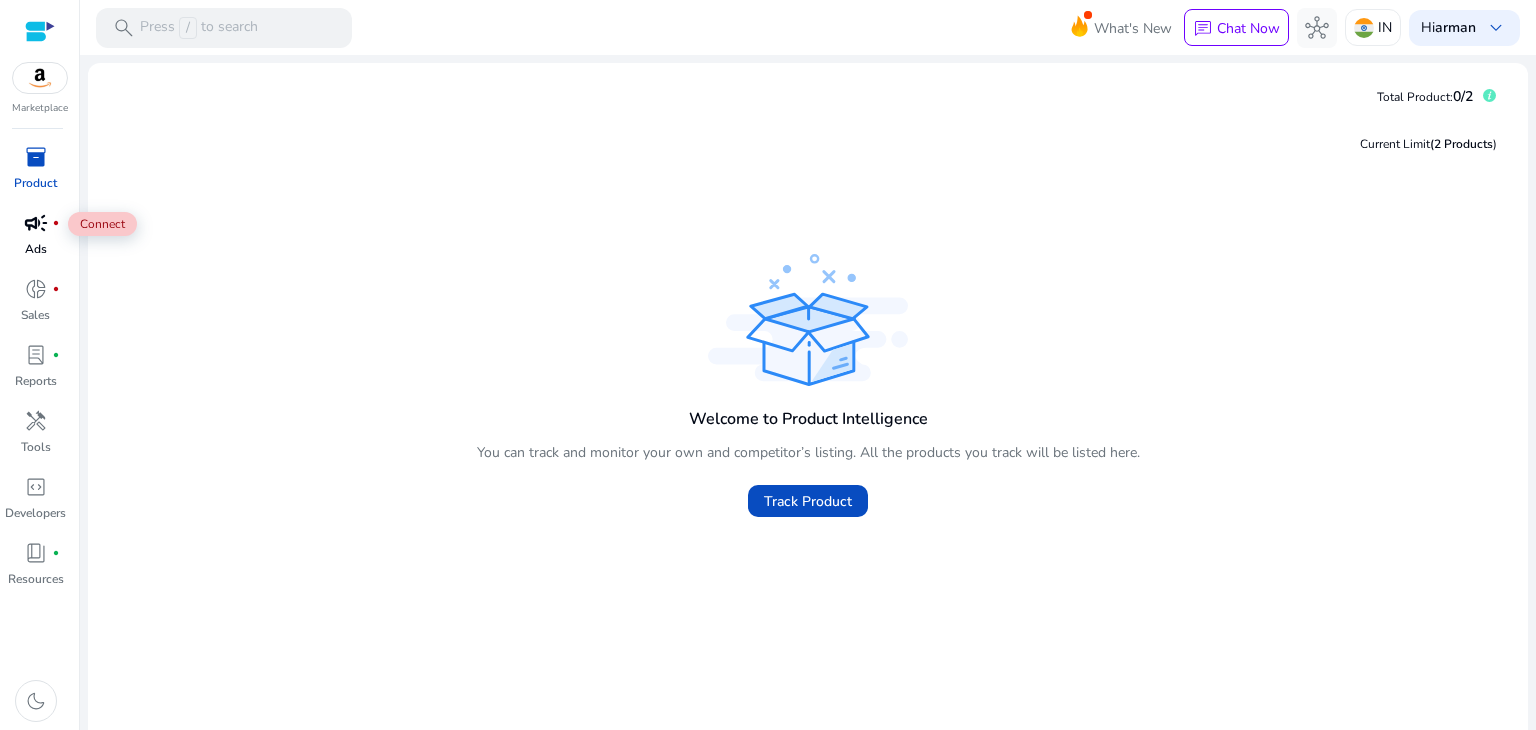 click on "campaign   fiber_manual_record" at bounding box center [36, 223] 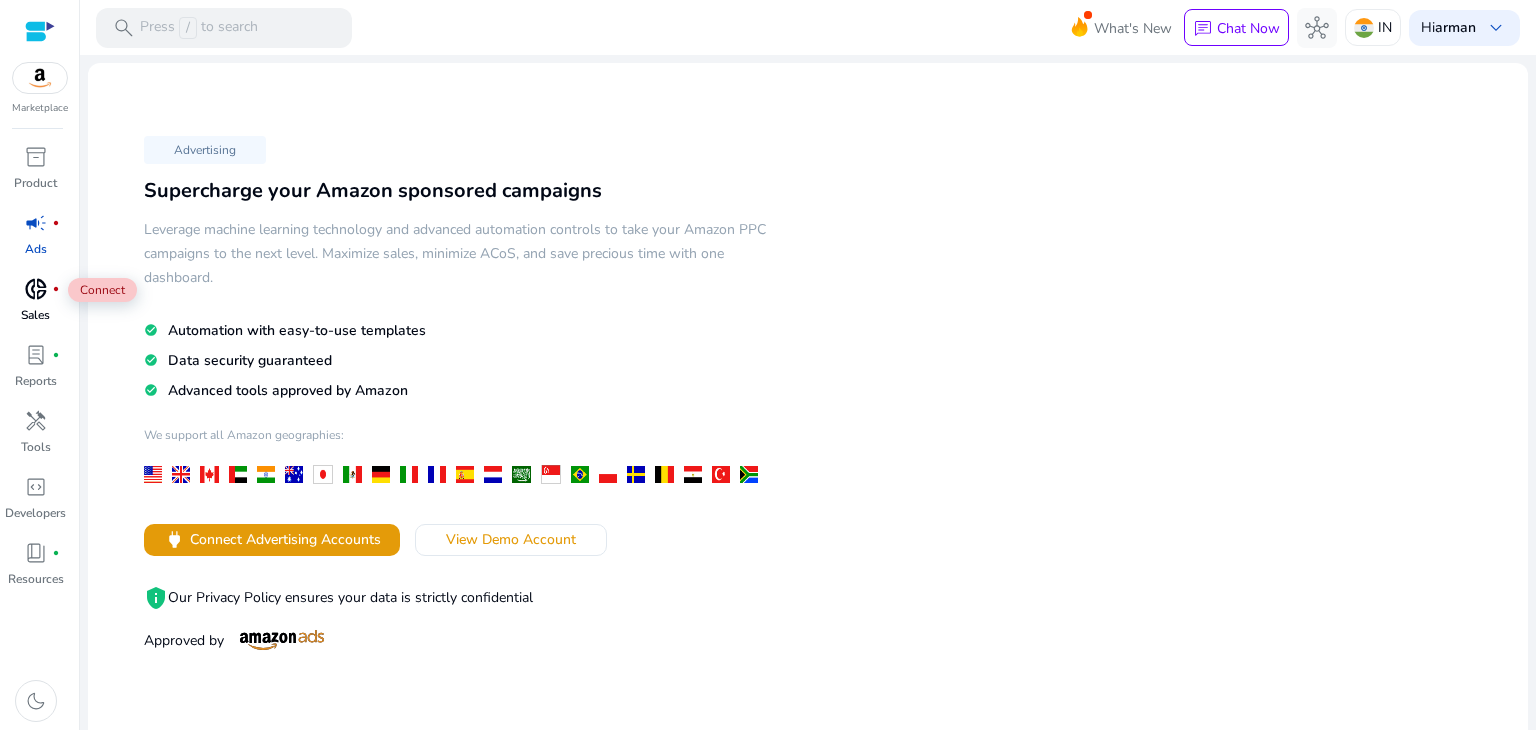 click on "donut_small" at bounding box center [36, 289] 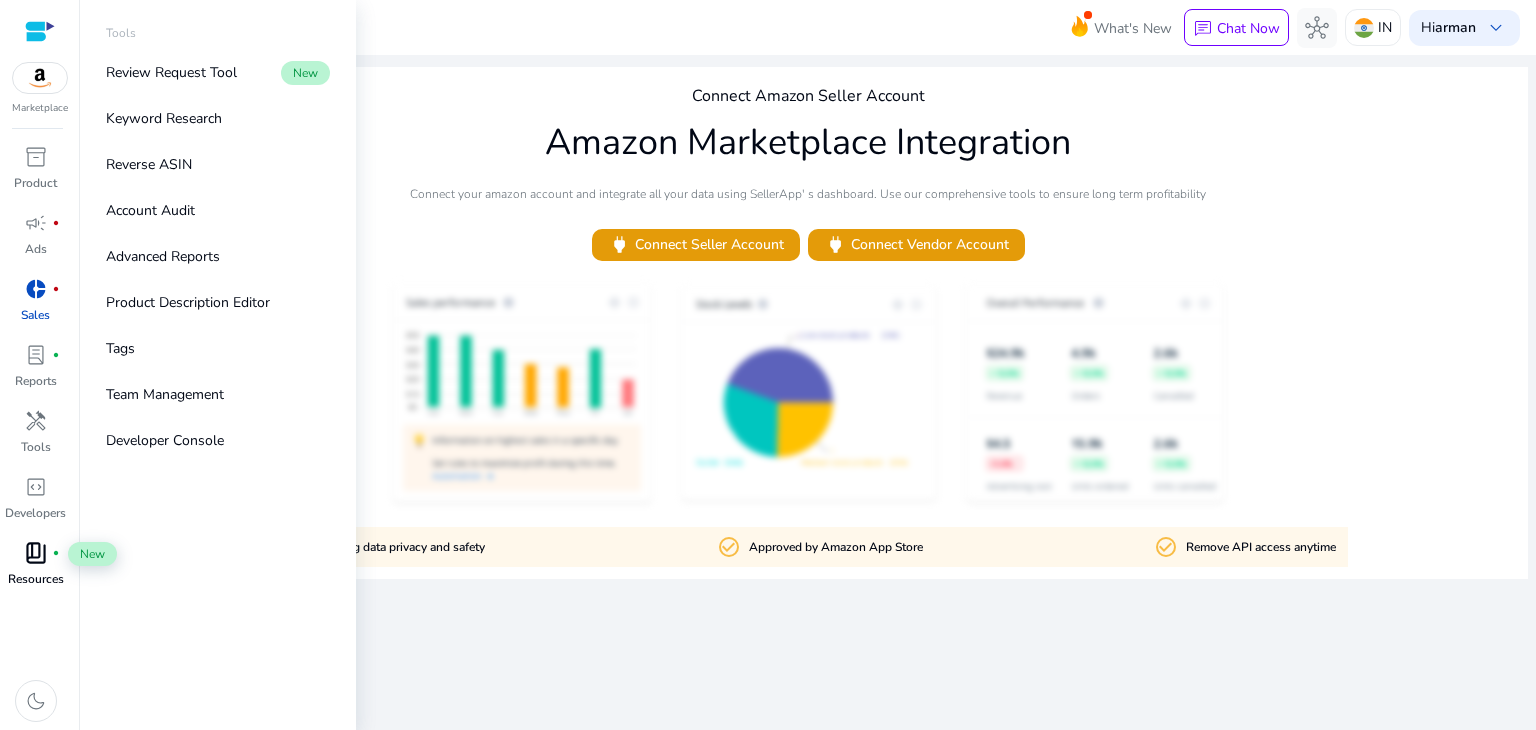 click on "book_4" at bounding box center (36, 553) 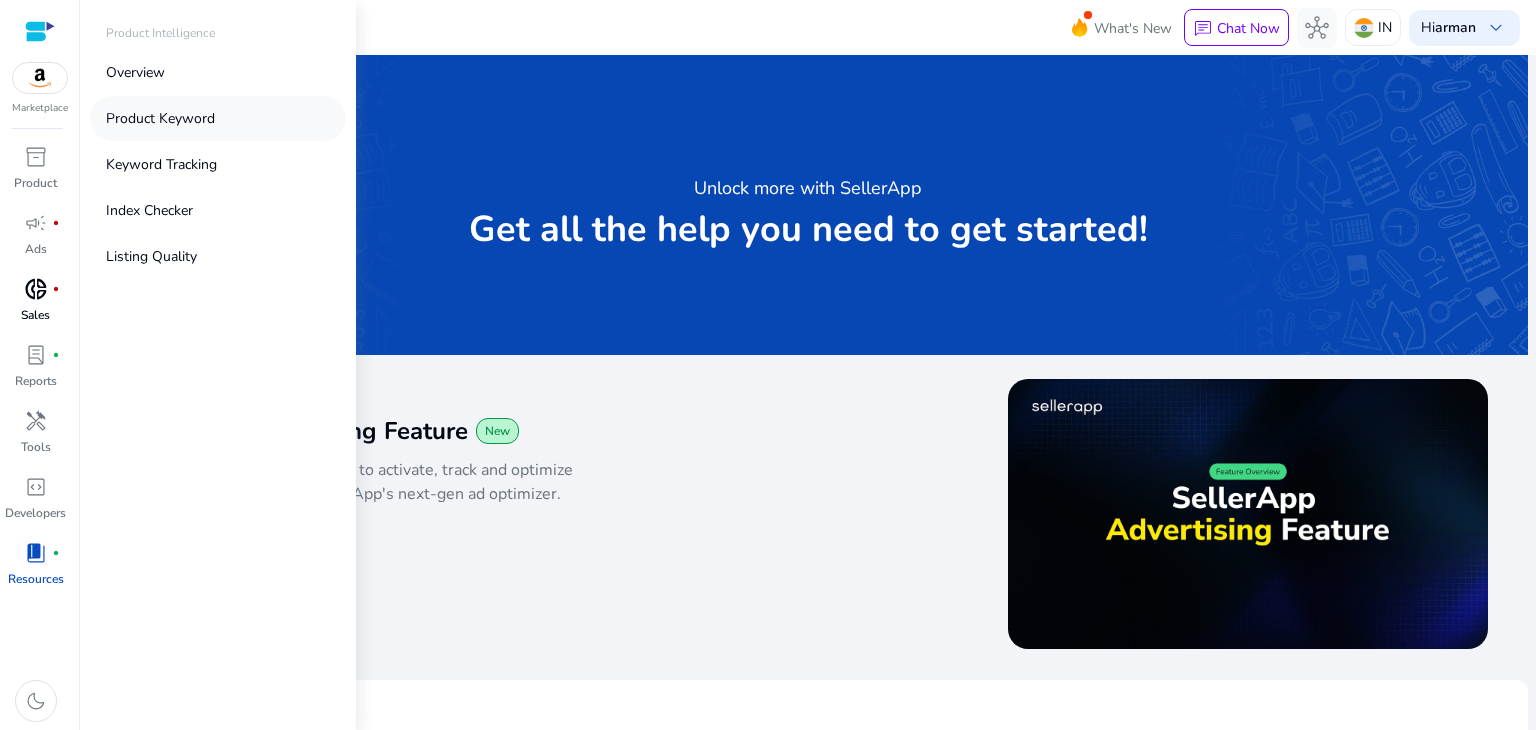 click on "Product Keyword" at bounding box center [160, 118] 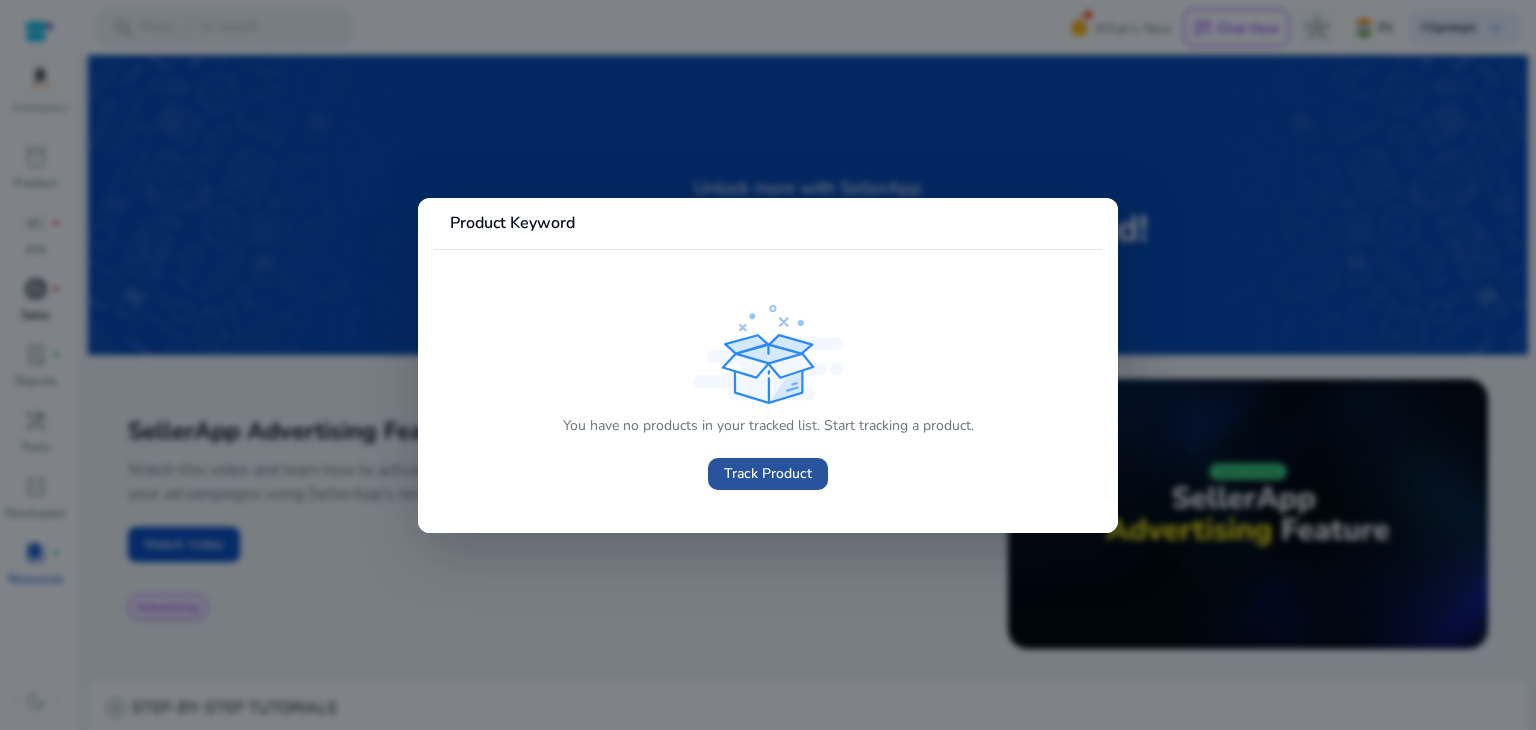 click on "Track Product" 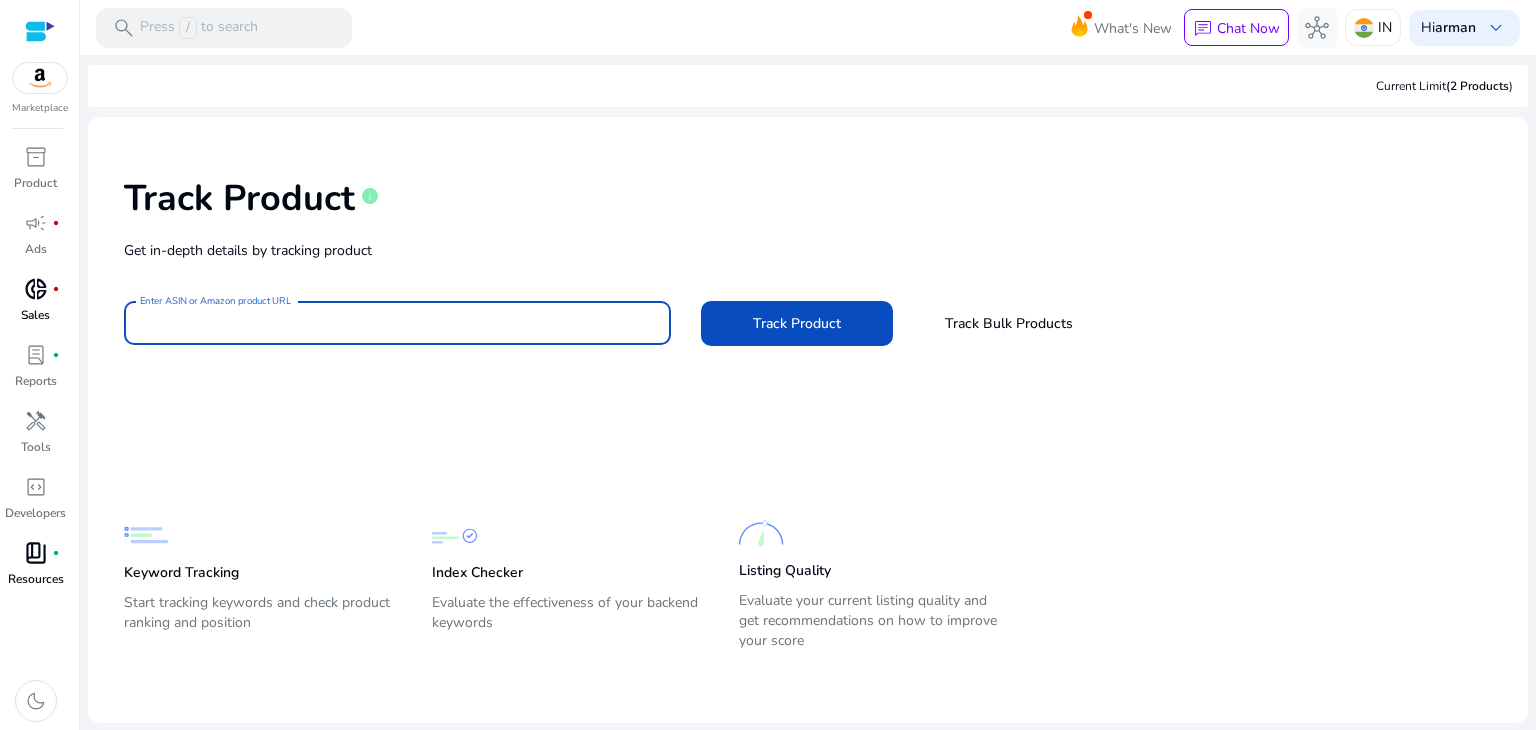 click on "Enter ASIN or Amazon product URL" at bounding box center (397, 323) 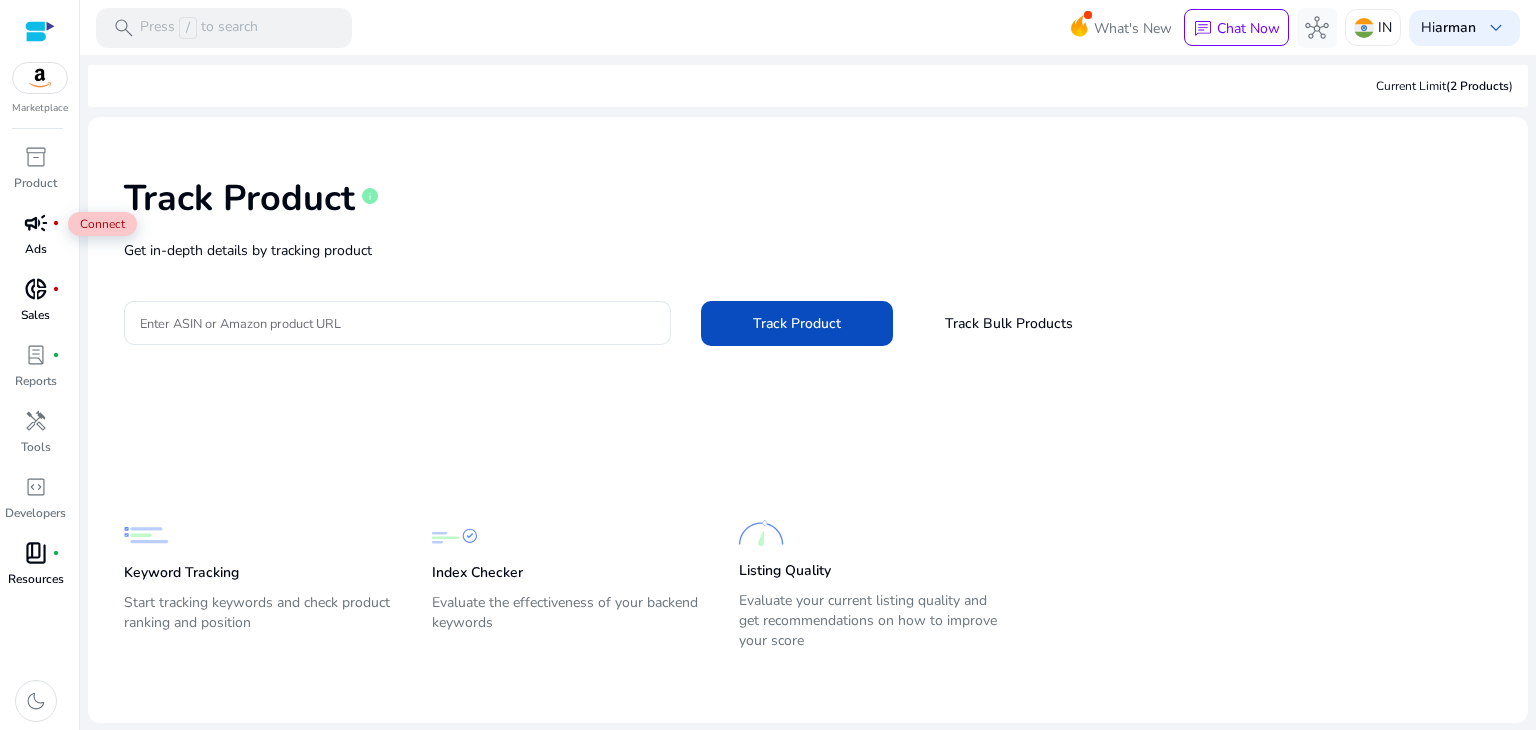 click on "campaign   fiber_manual_record" at bounding box center (36, 223) 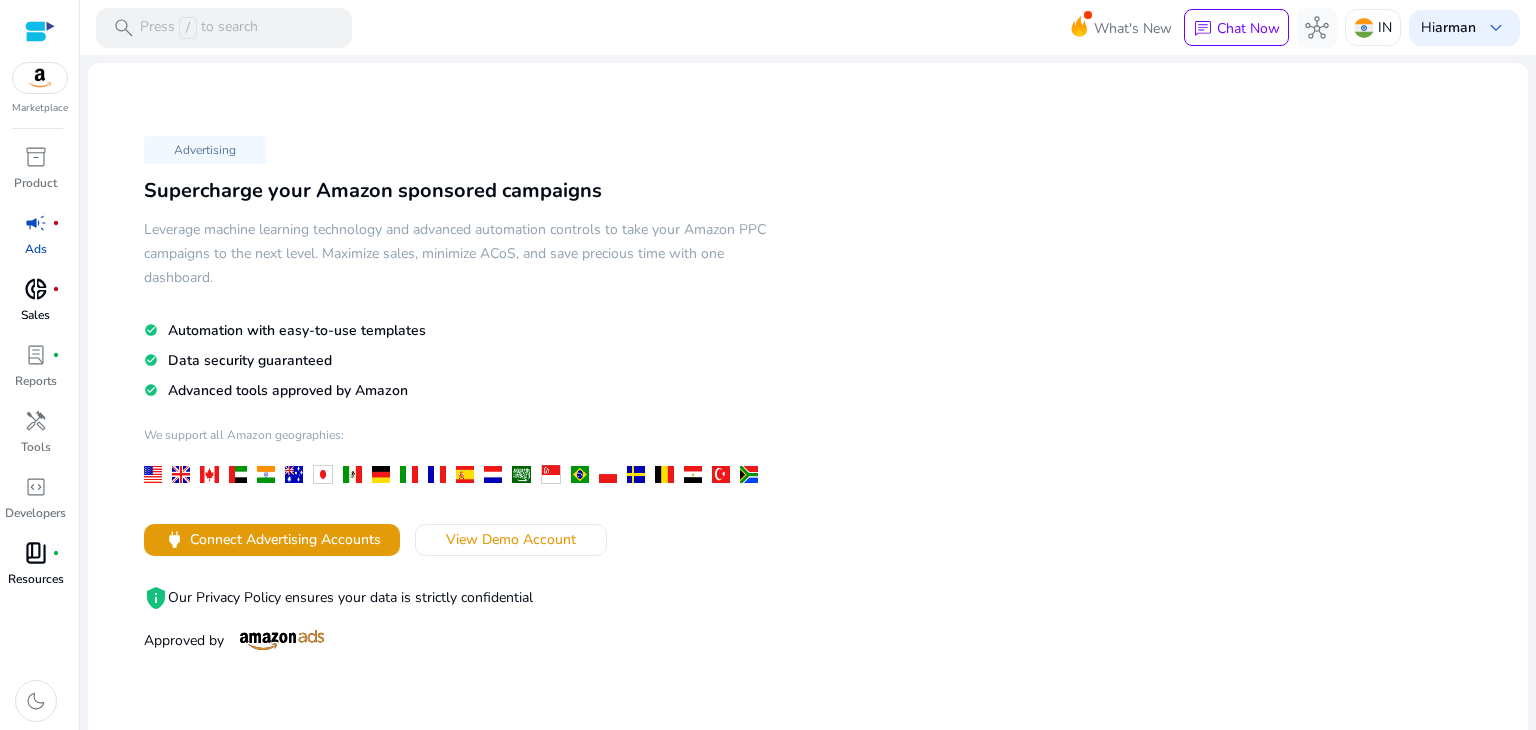 click on "Sales" at bounding box center [35, 315] 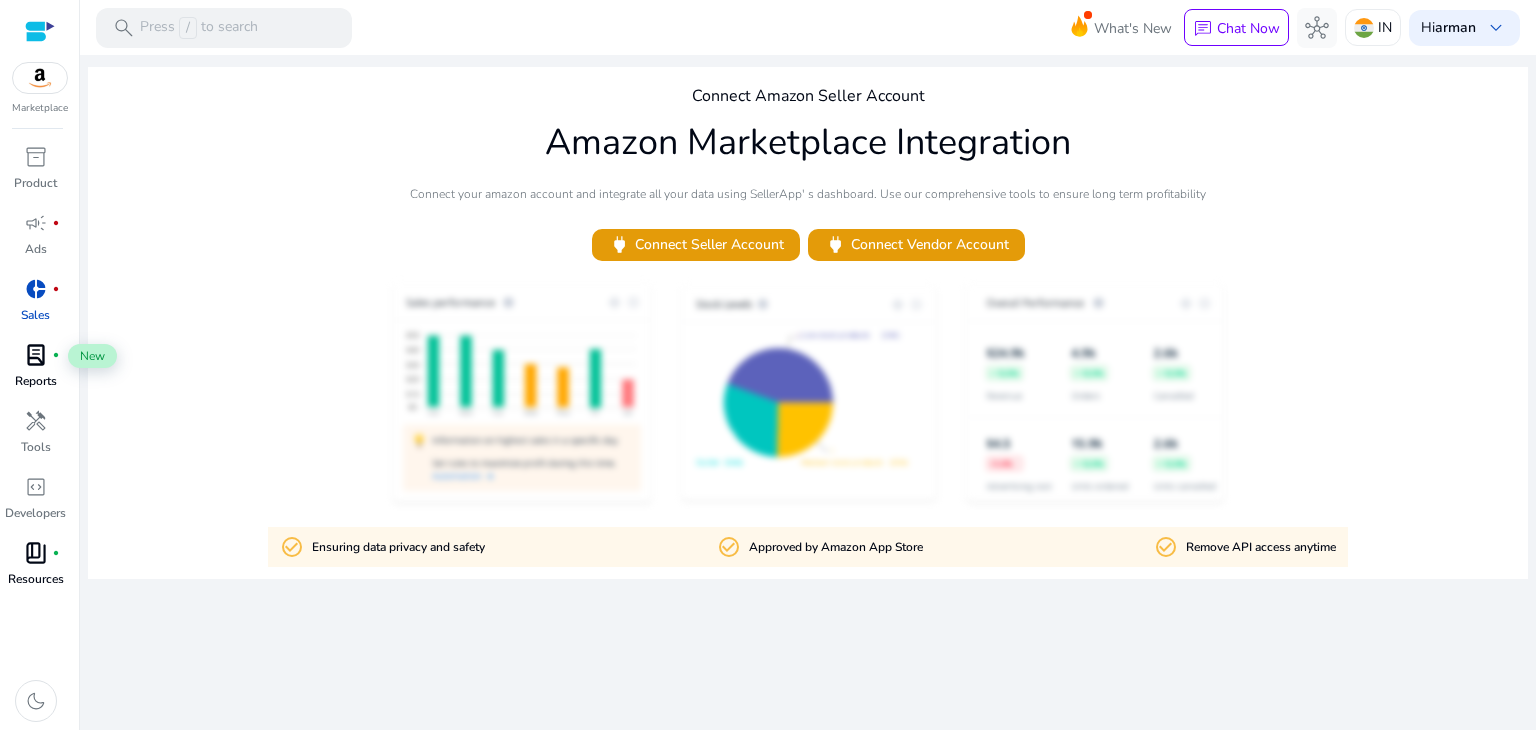 click on "lab_profile   fiber_manual_record" at bounding box center [36, 355] 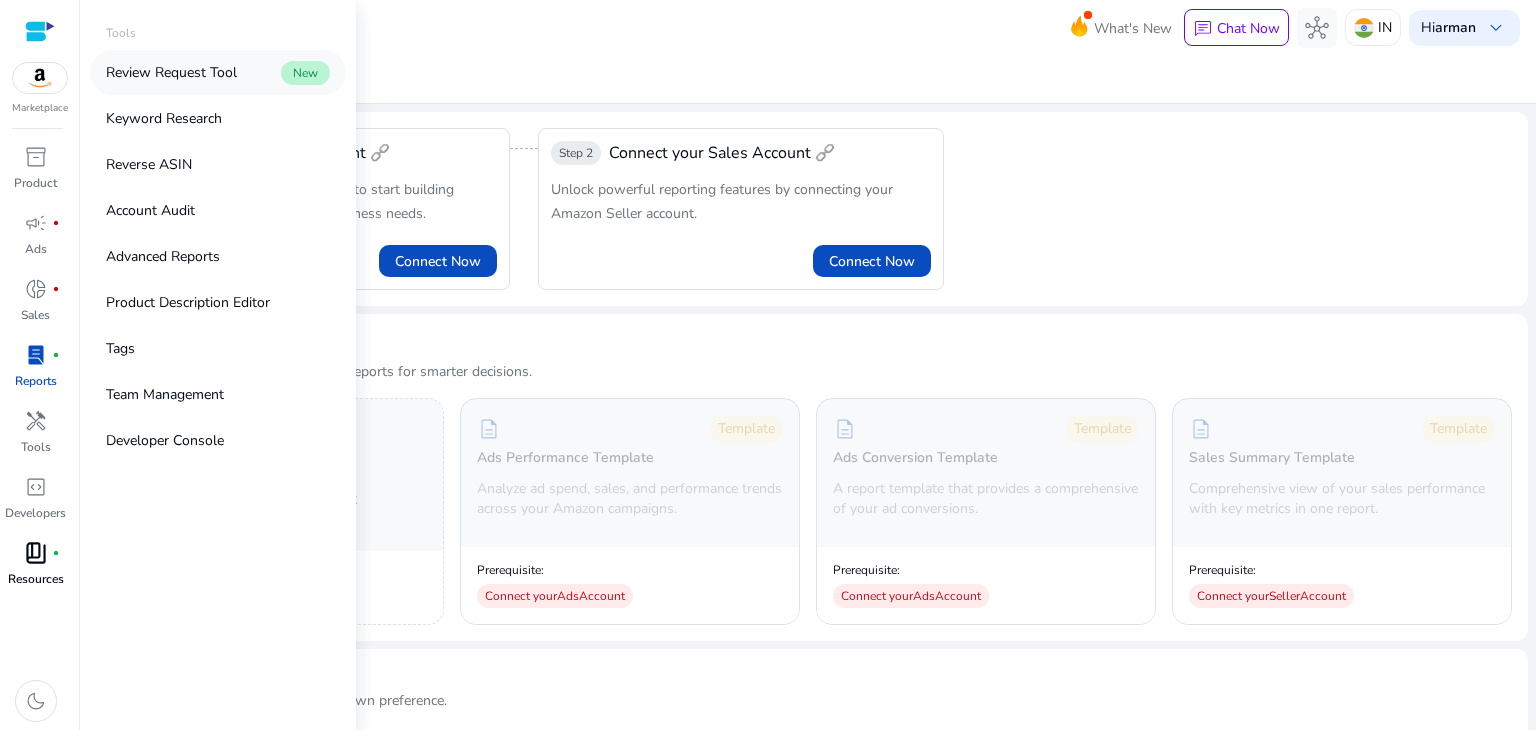 click on "Review Request Tool" at bounding box center [171, 72] 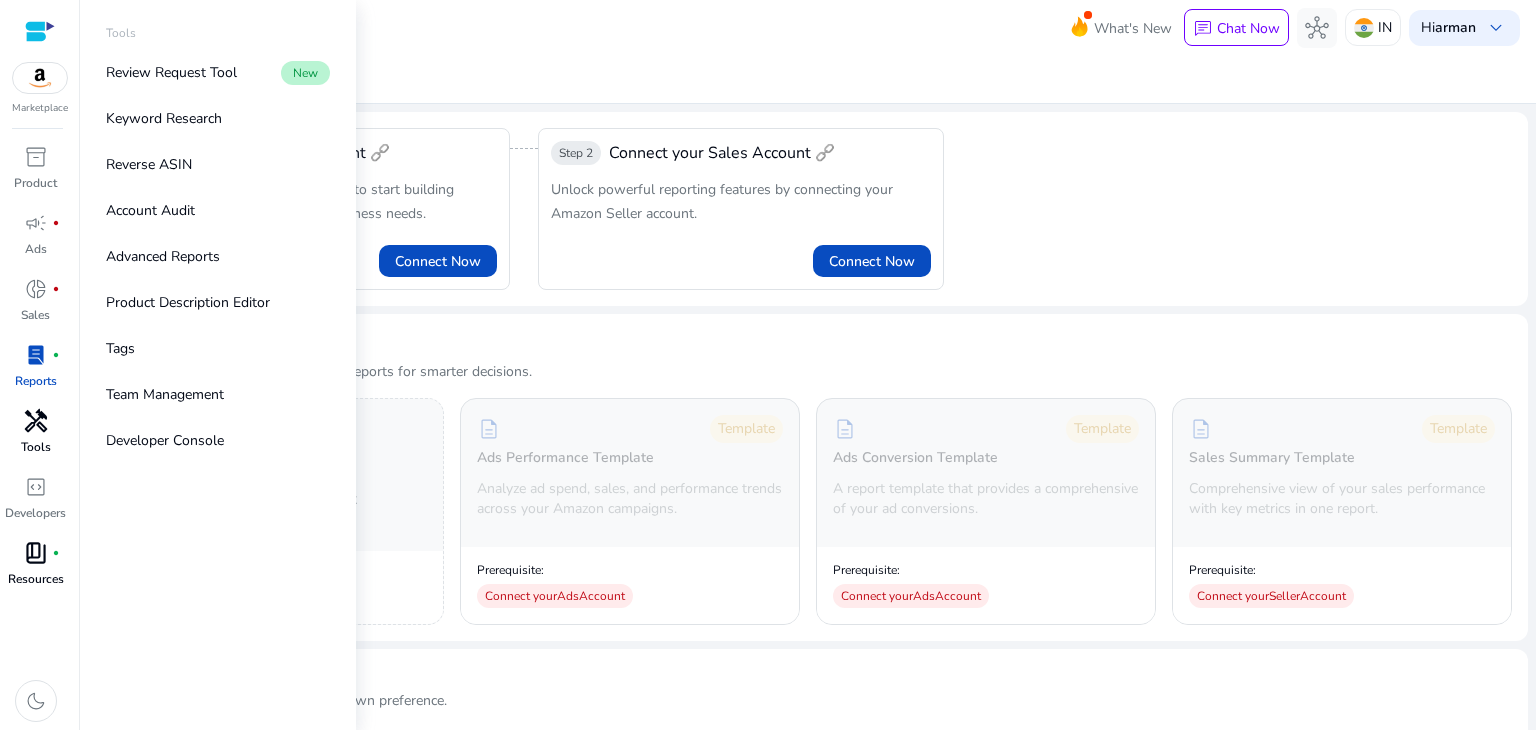 click on "Tools" at bounding box center [36, 447] 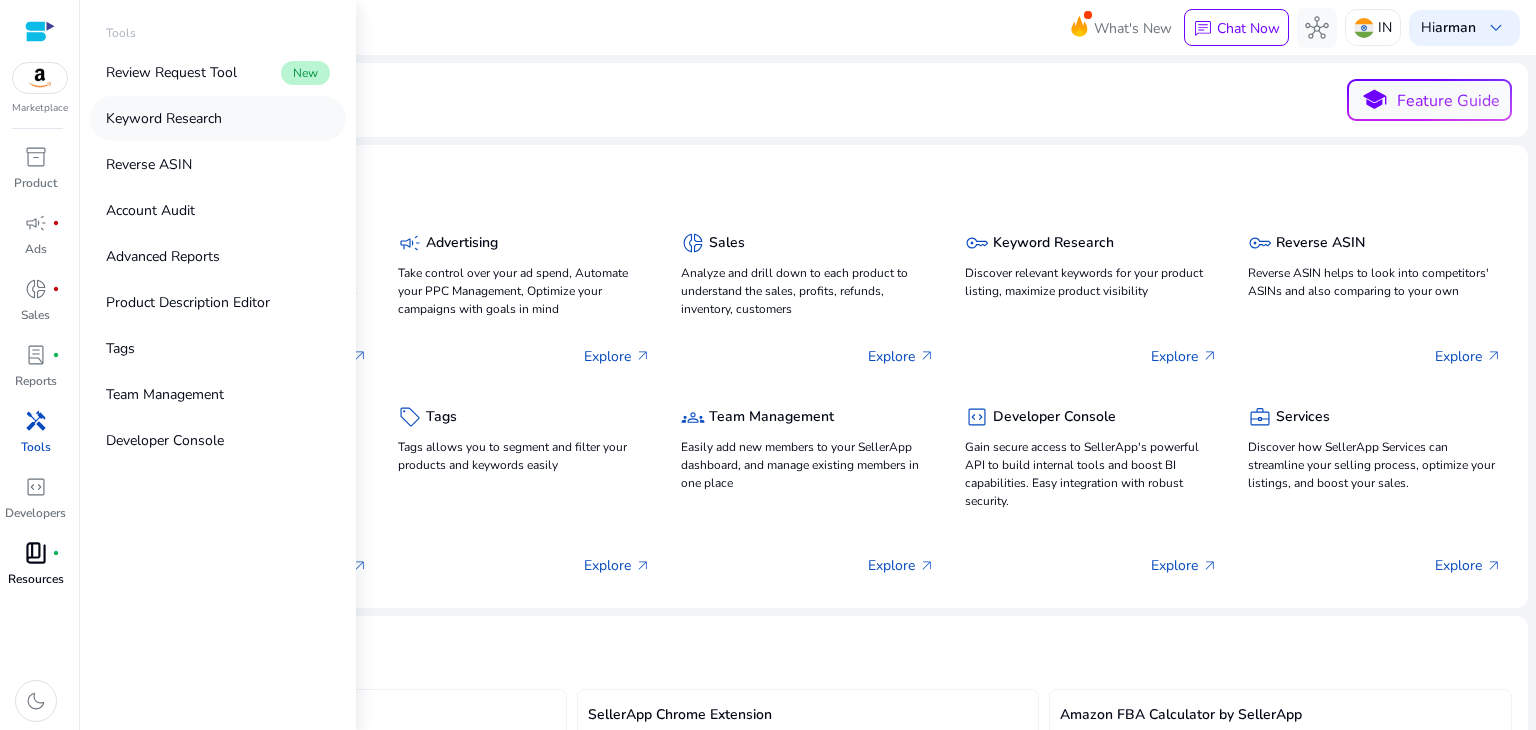 click on "Keyword Research" at bounding box center [218, 118] 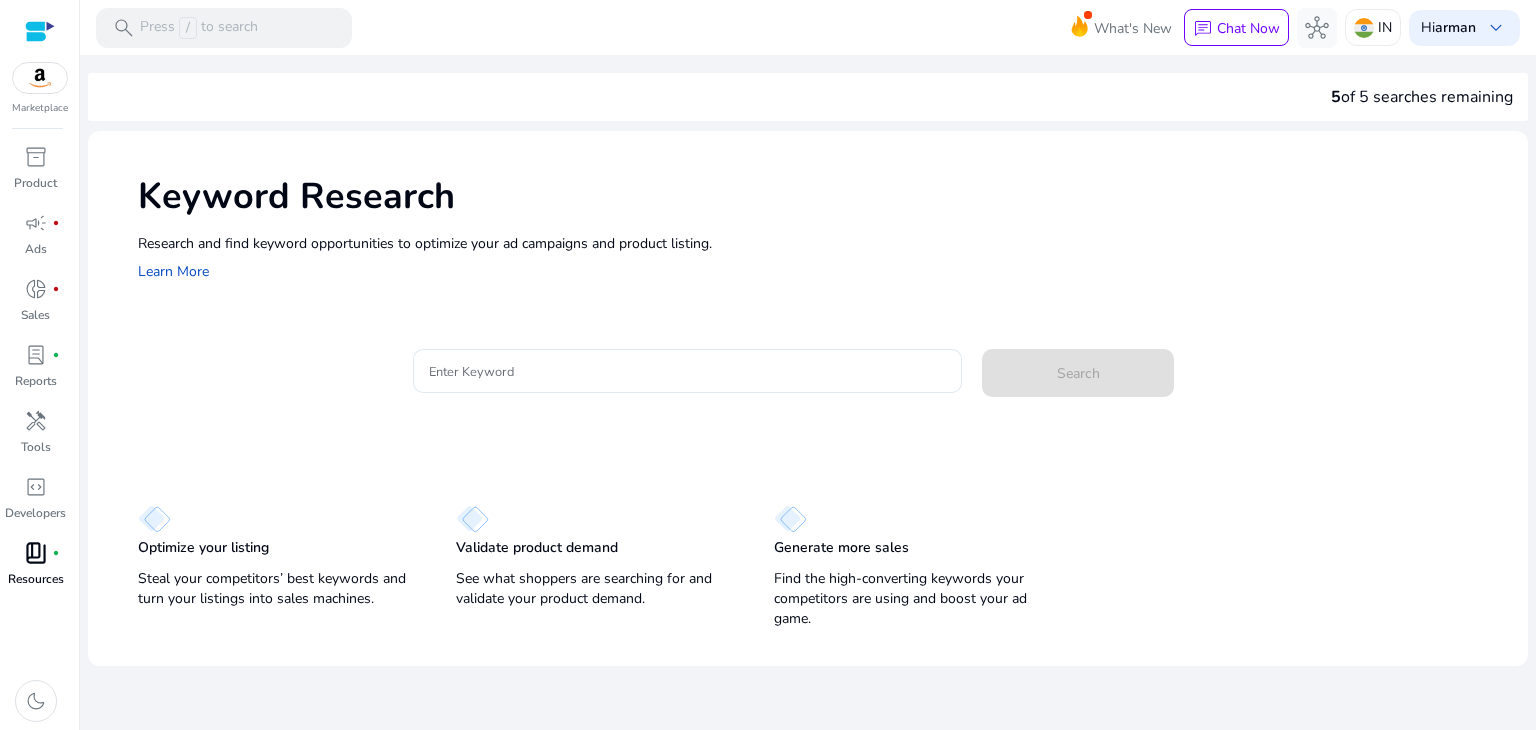 click on "Keyword Research" 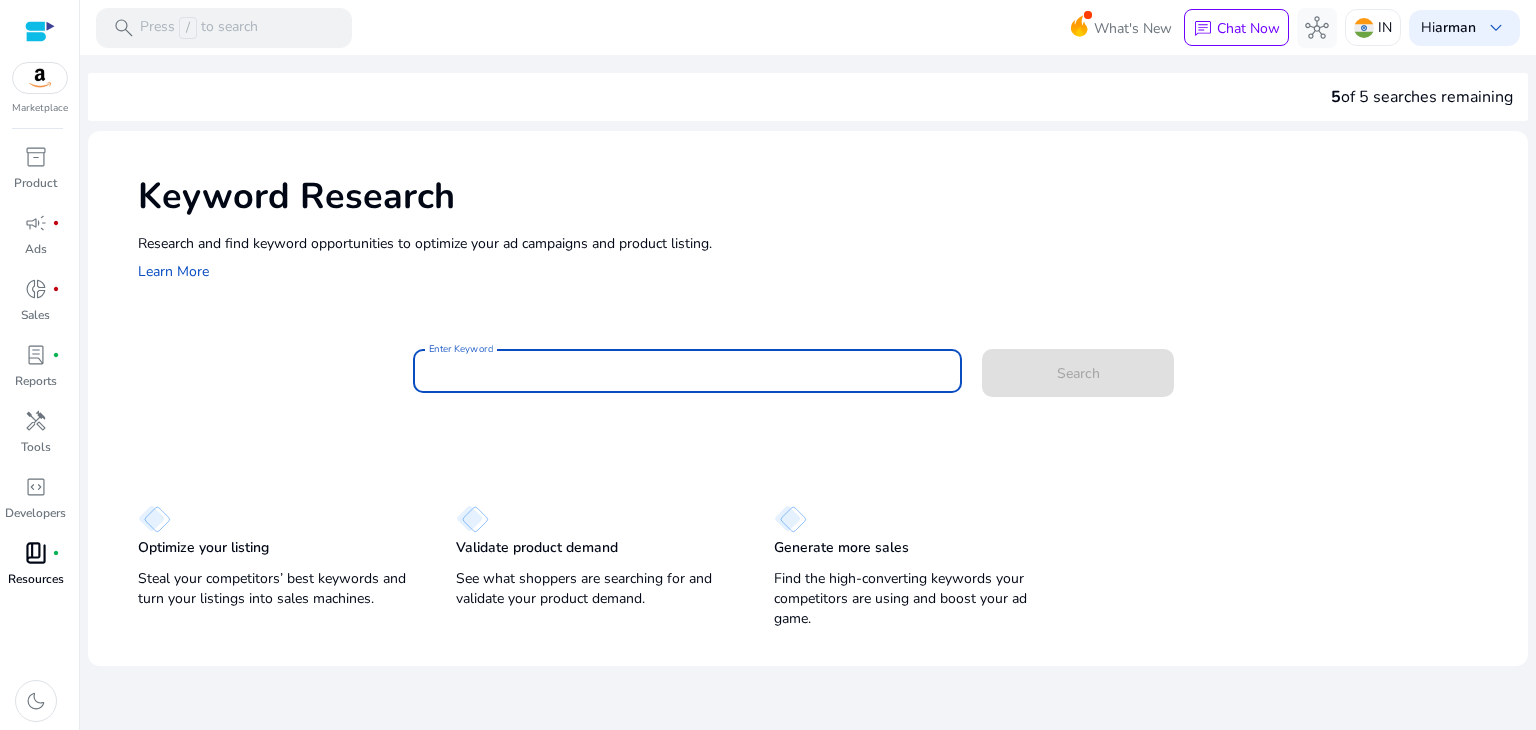 click on "Enter Keyword" at bounding box center (688, 371) 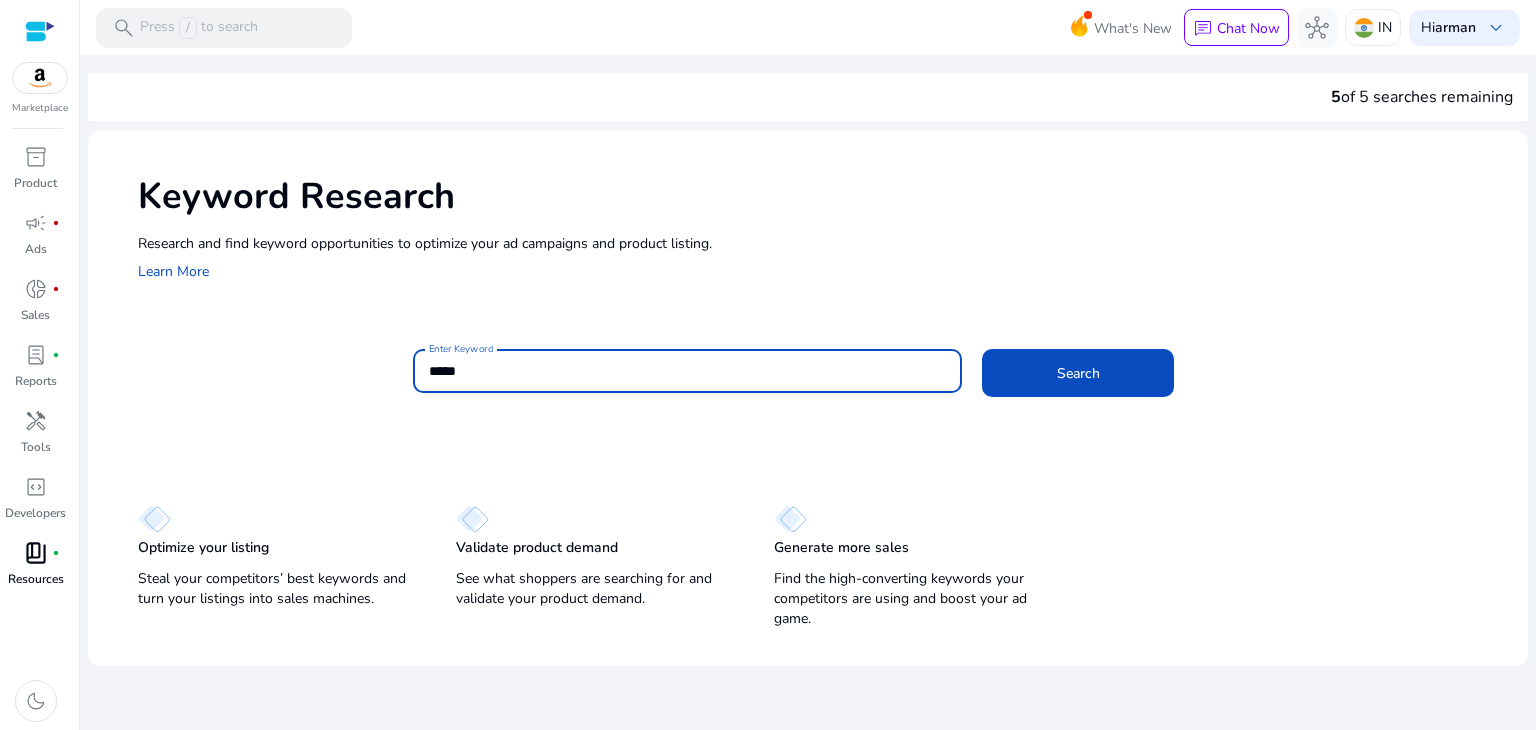 type on "*****" 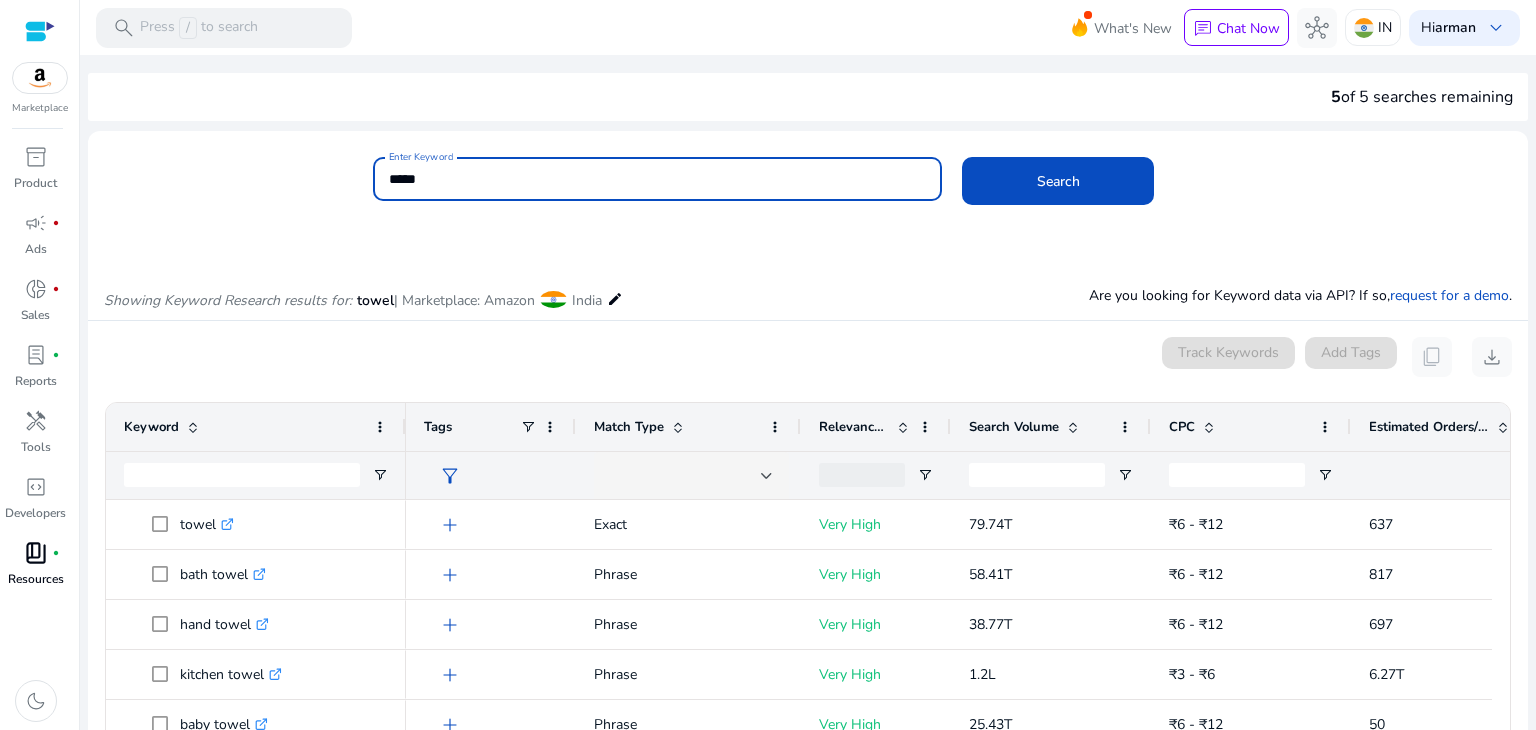 scroll, scrollTop: 238, scrollLeft: 0, axis: vertical 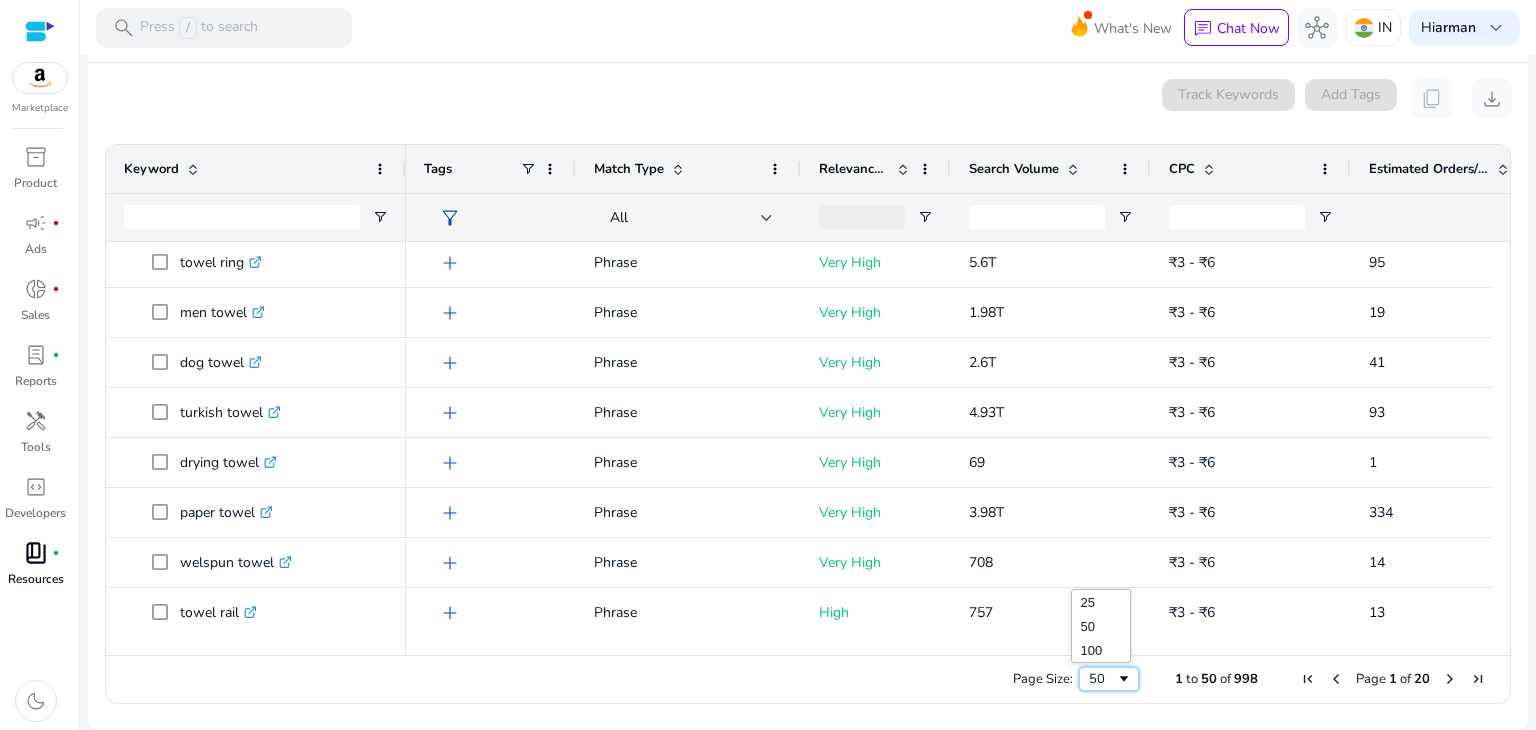 click on "50" at bounding box center (1102, 679) 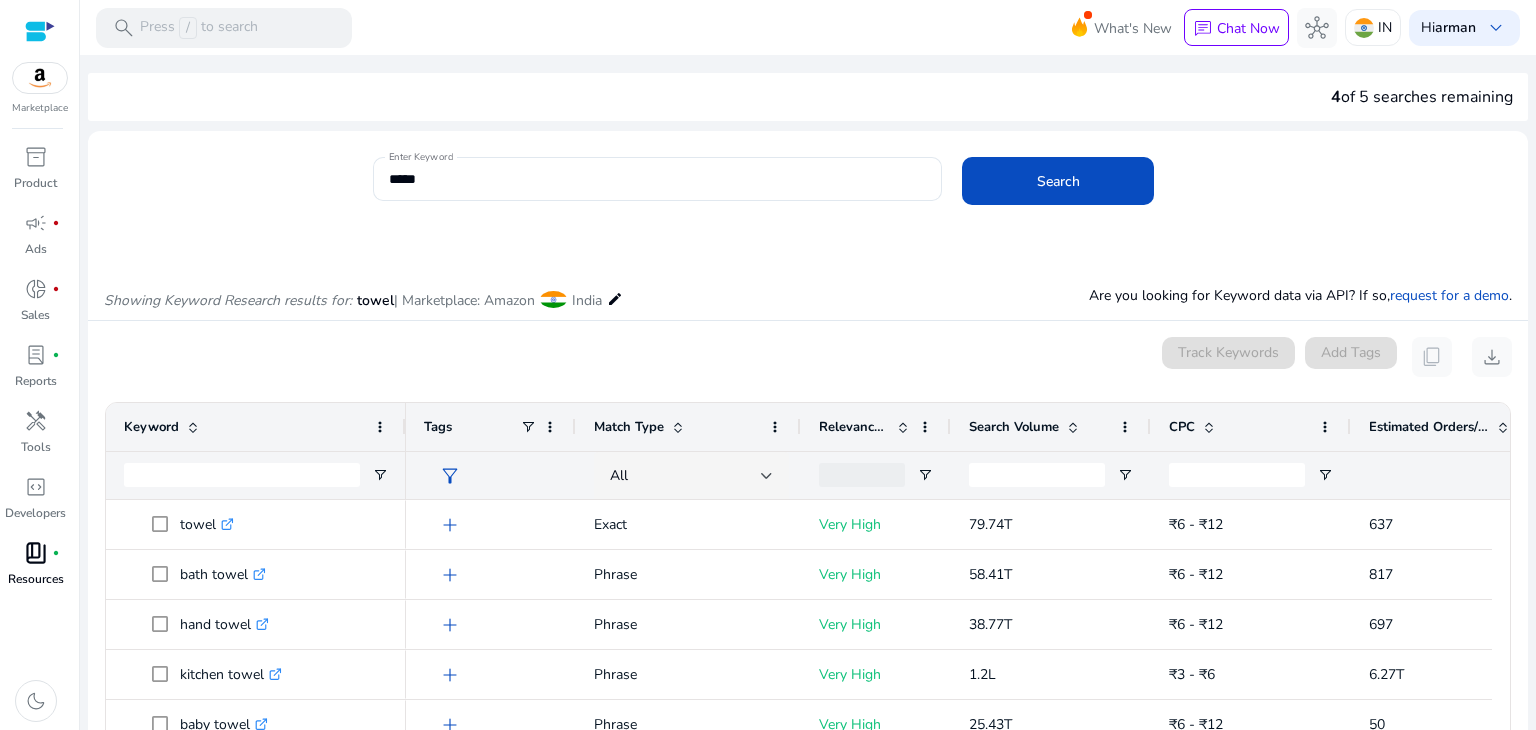 click on "Search Volume" at bounding box center (1014, 427) 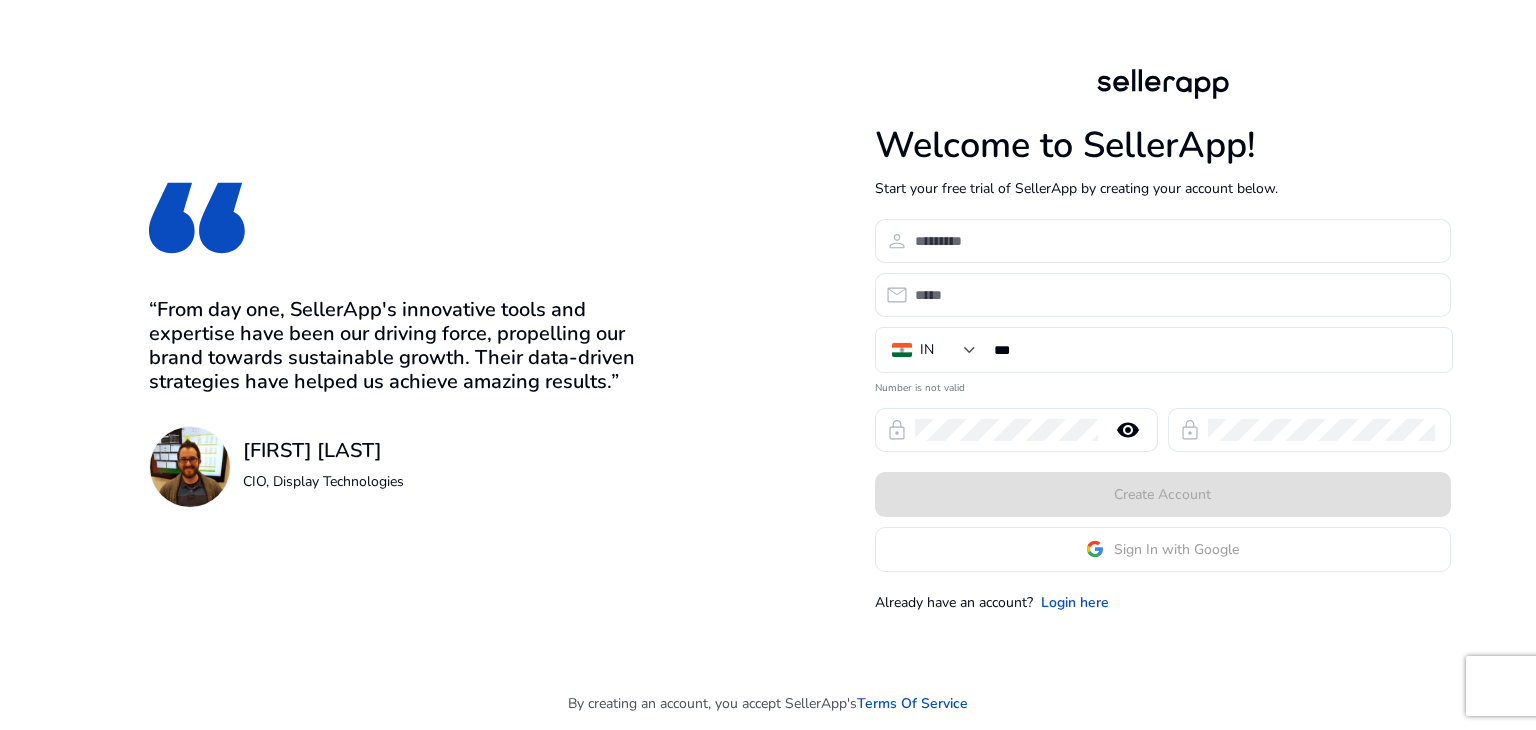 scroll, scrollTop: 0, scrollLeft: 0, axis: both 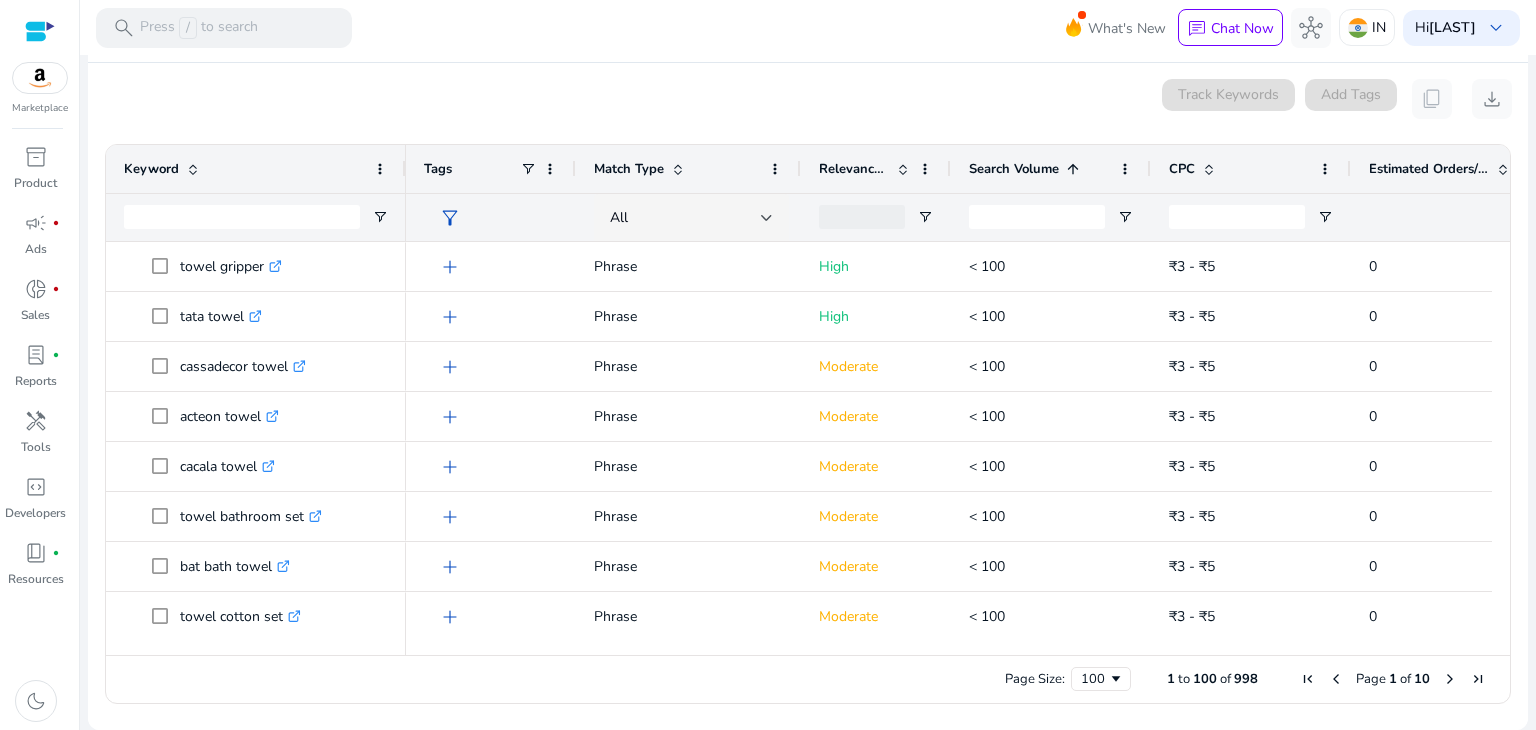 click at bounding box center (40, 78) 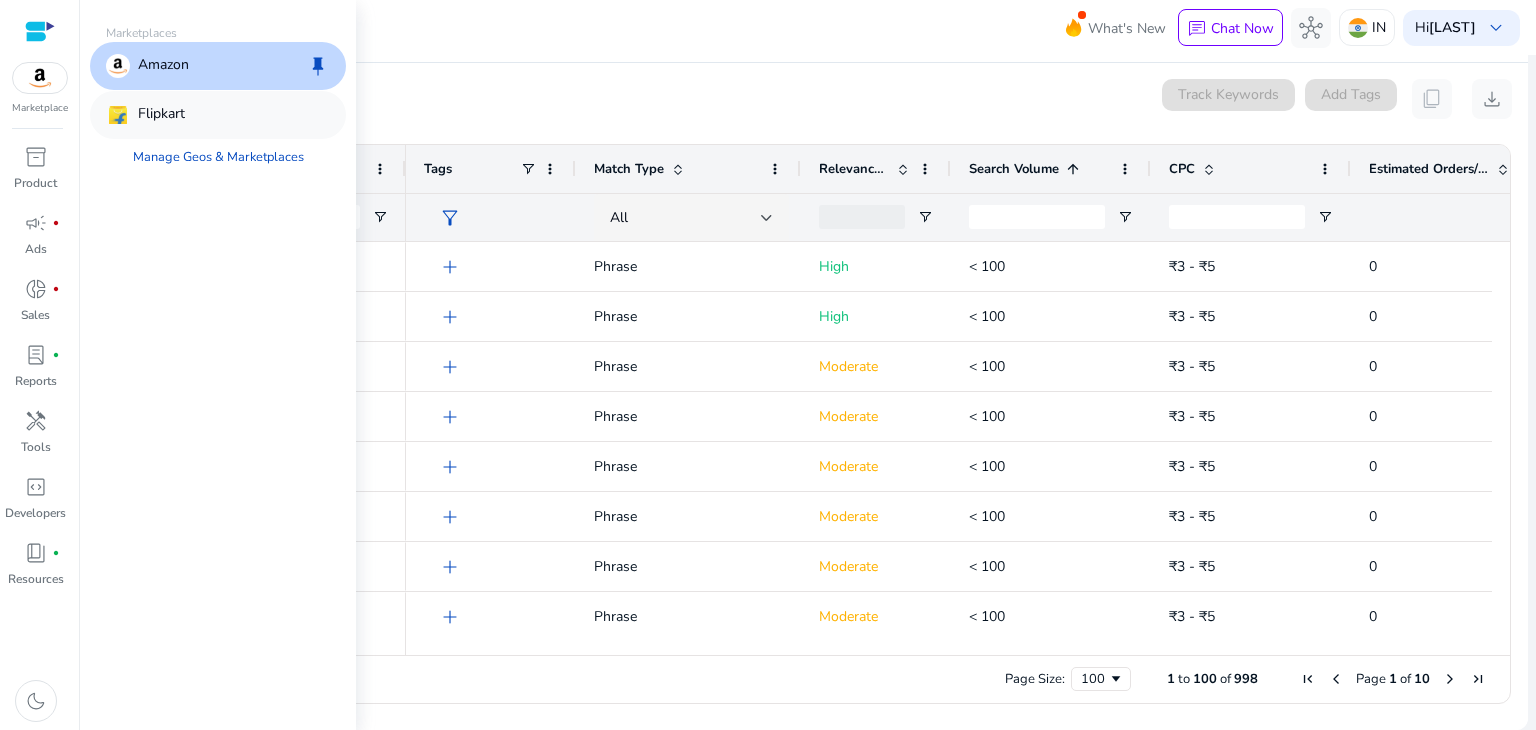 click on "Flipkart" at bounding box center [161, 115] 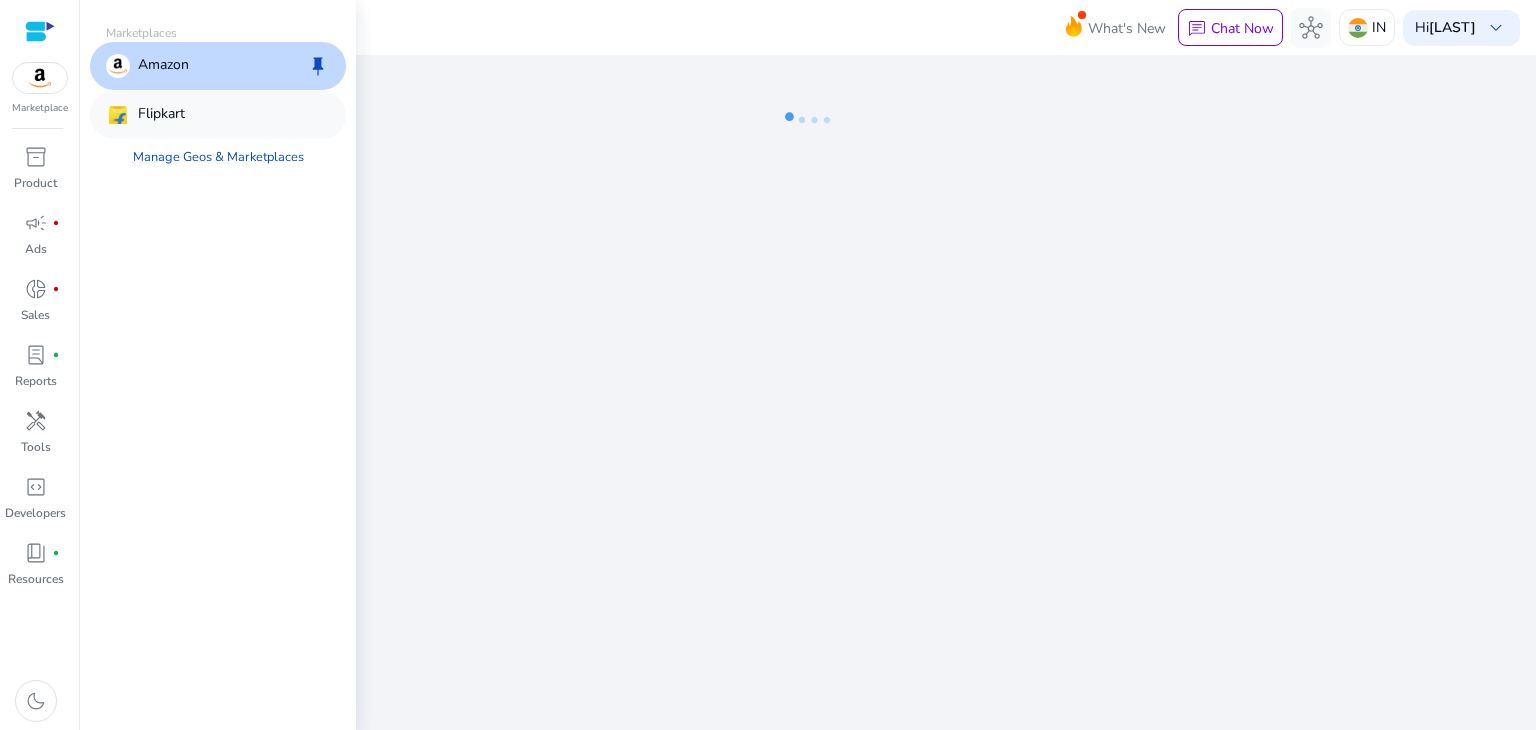 scroll, scrollTop: 0, scrollLeft: 0, axis: both 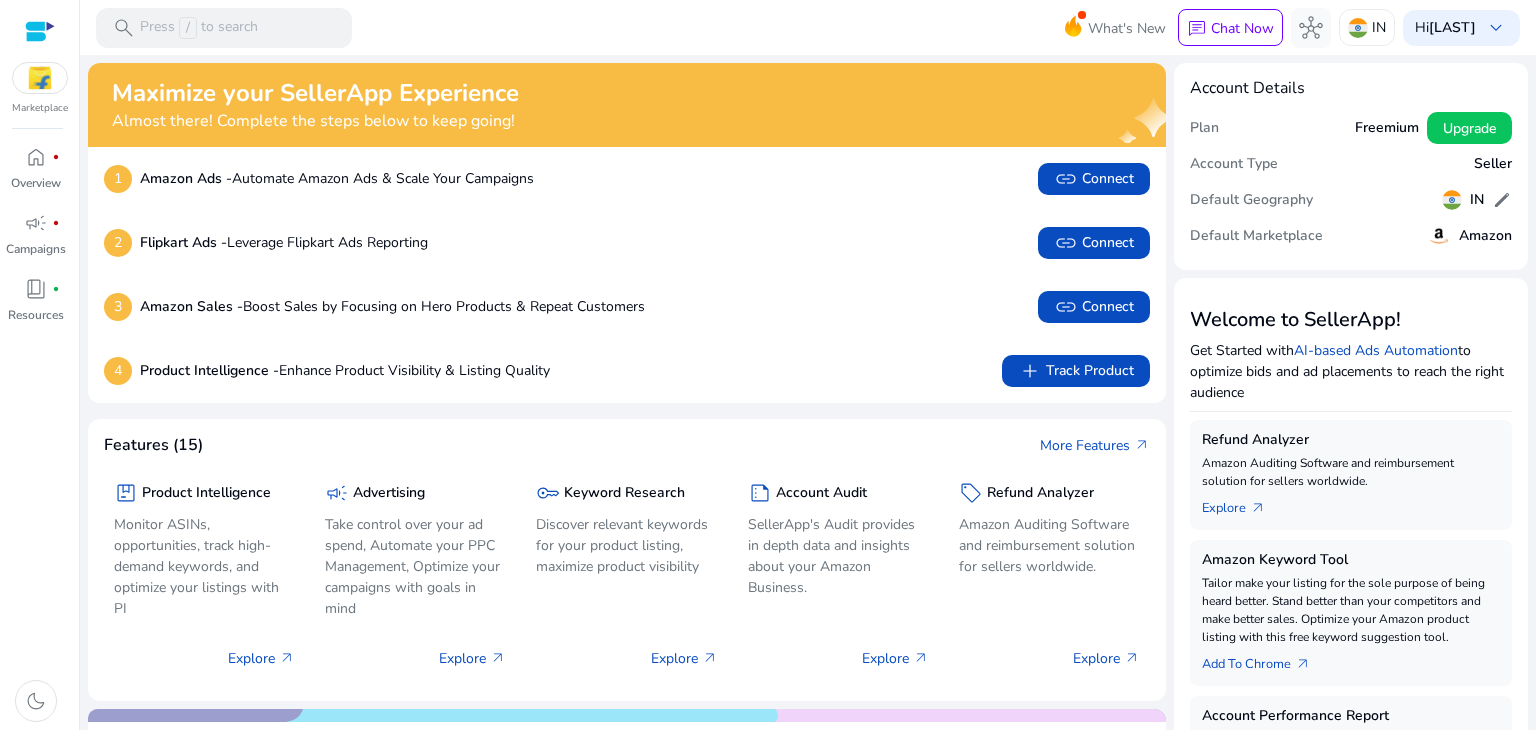 click at bounding box center (40, 31) 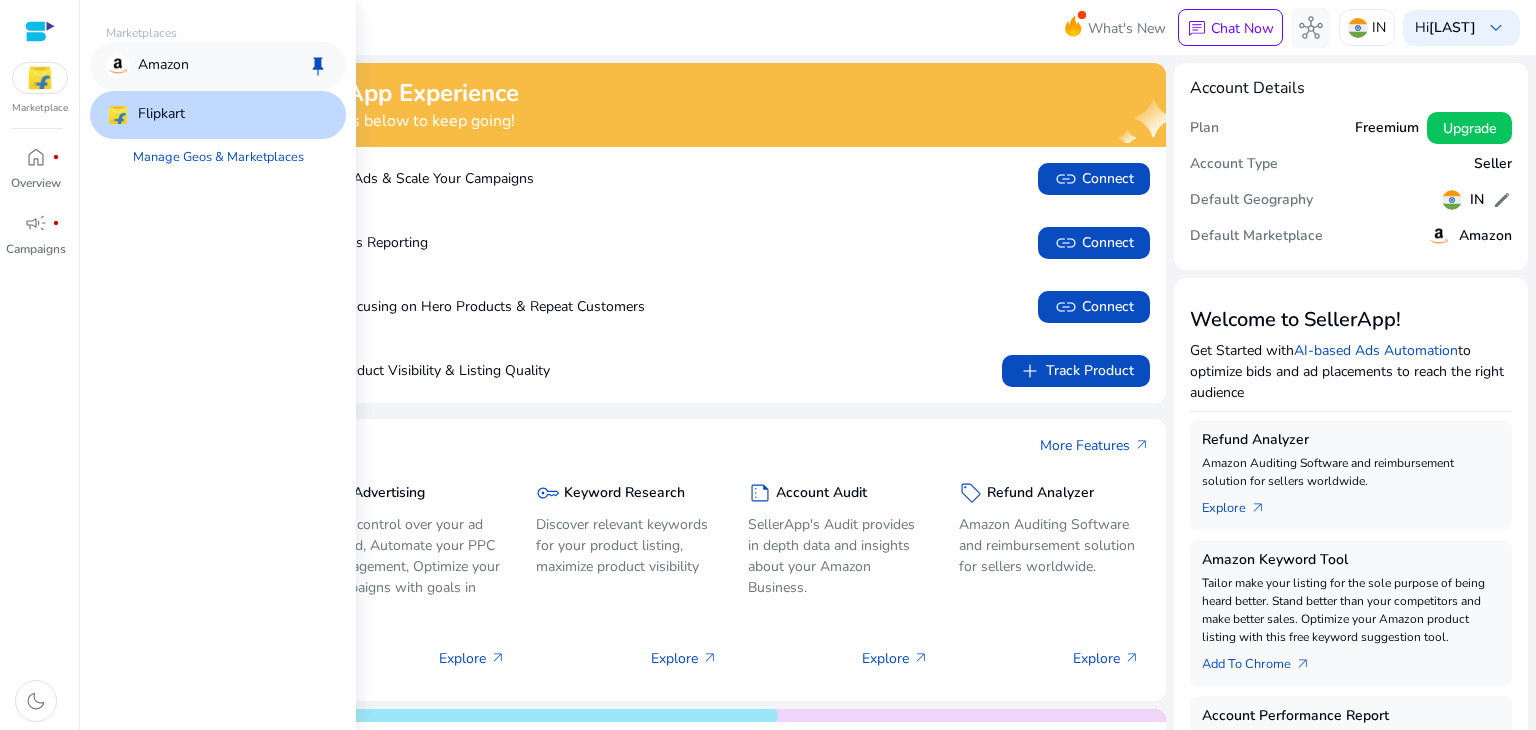 click at bounding box center [118, 66] 